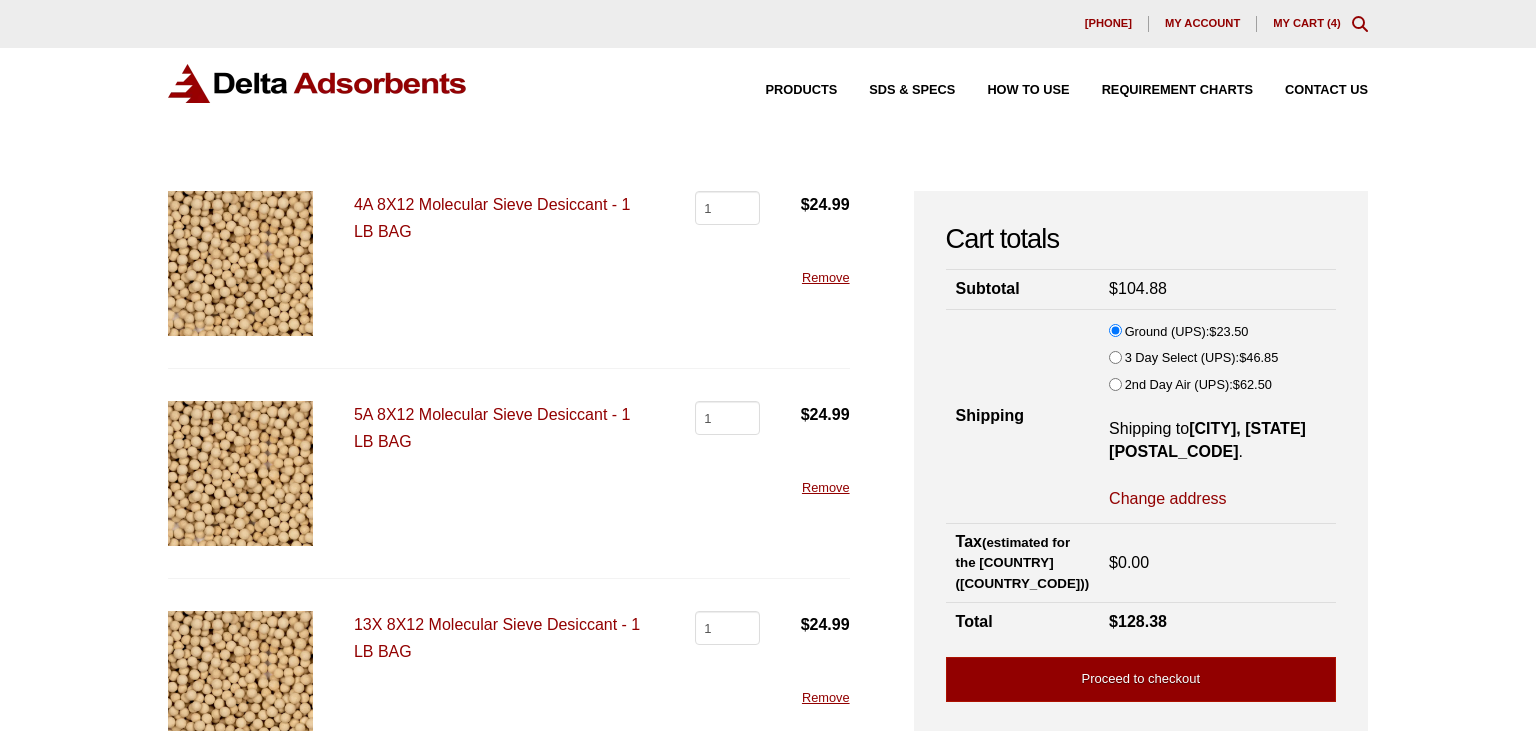 scroll, scrollTop: 105, scrollLeft: 0, axis: vertical 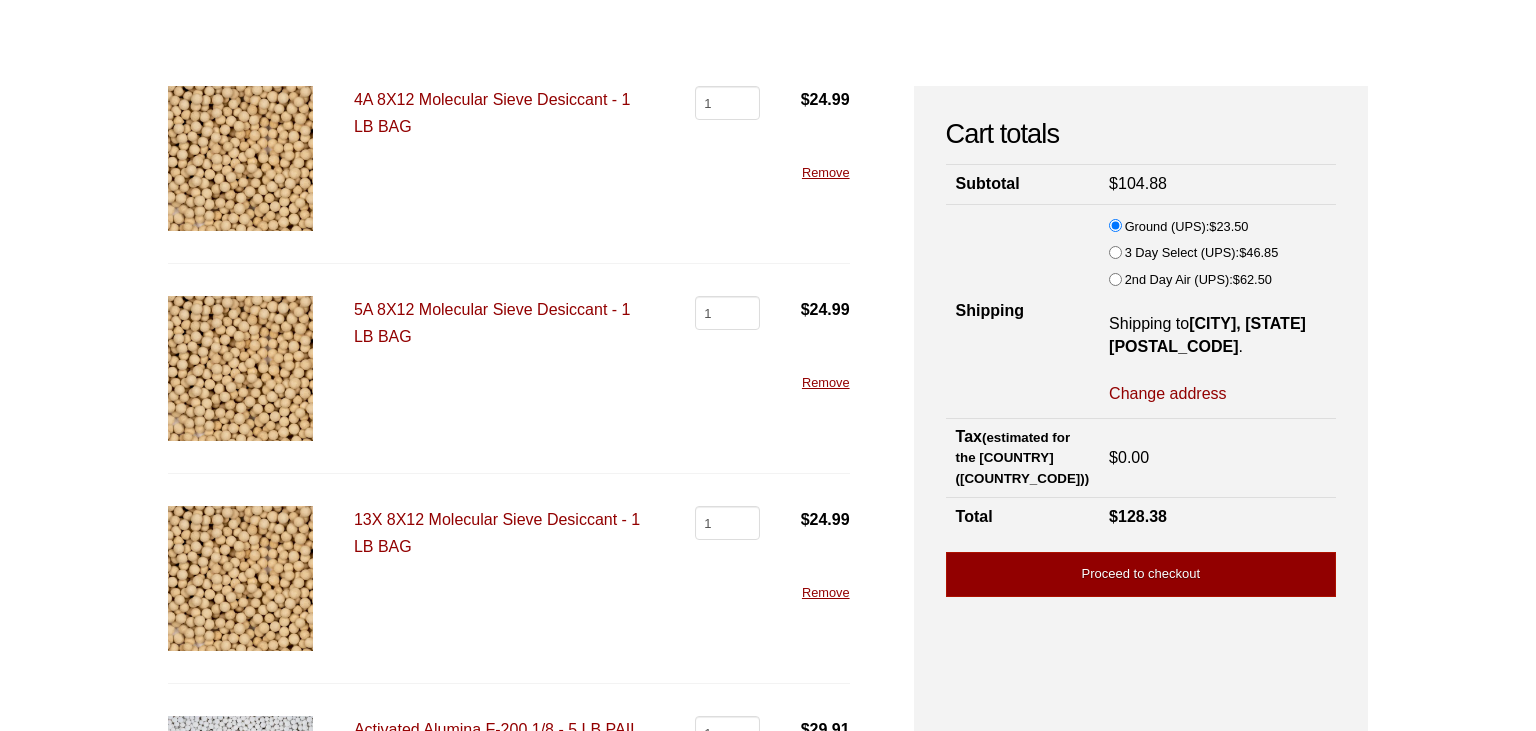 click on "5A 8X12 Molecular Sieve Desiccant - 1 LB BAG" at bounding box center (492, 323) 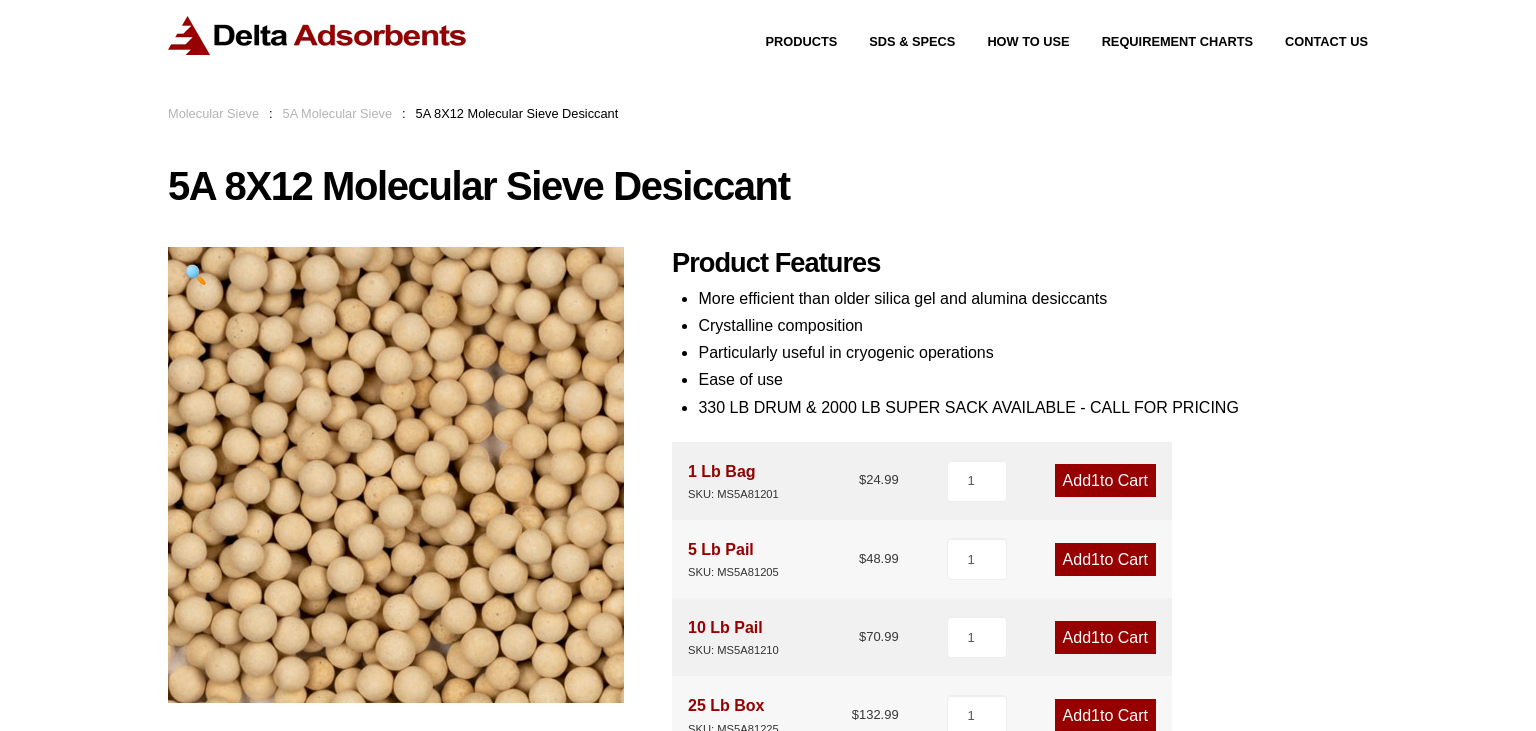 scroll, scrollTop: 0, scrollLeft: 0, axis: both 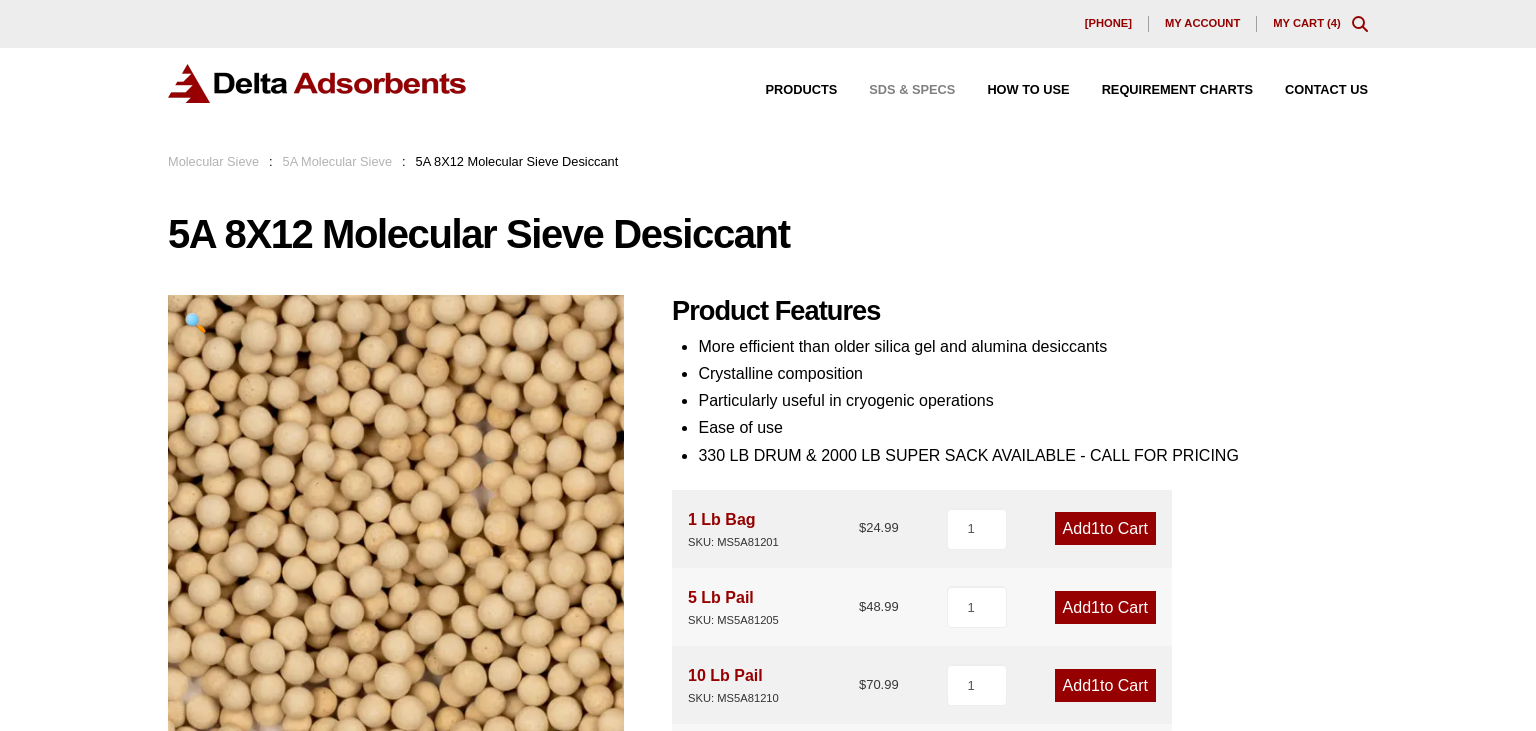 click on "SDS & SPECS" at bounding box center (896, 90) 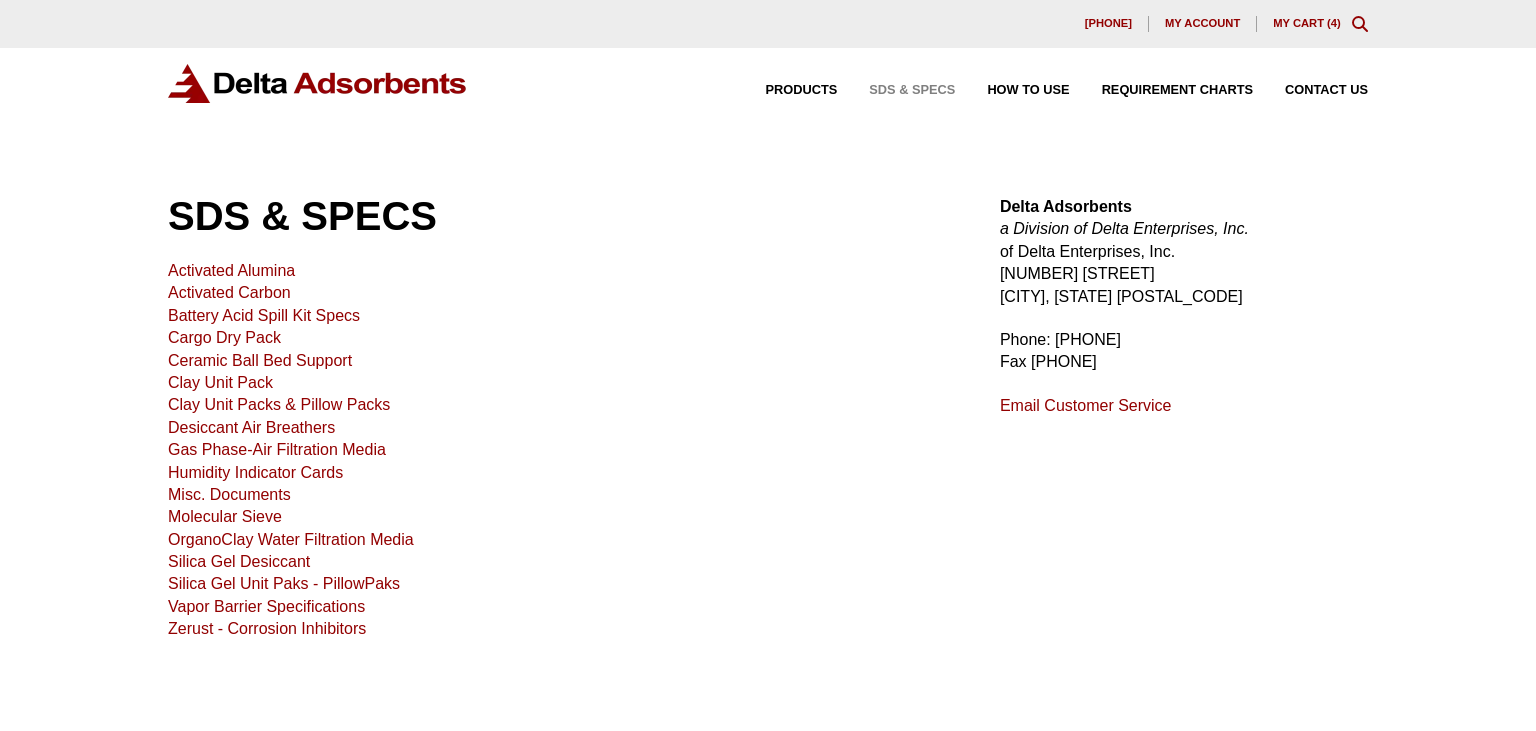 scroll, scrollTop: 0, scrollLeft: 0, axis: both 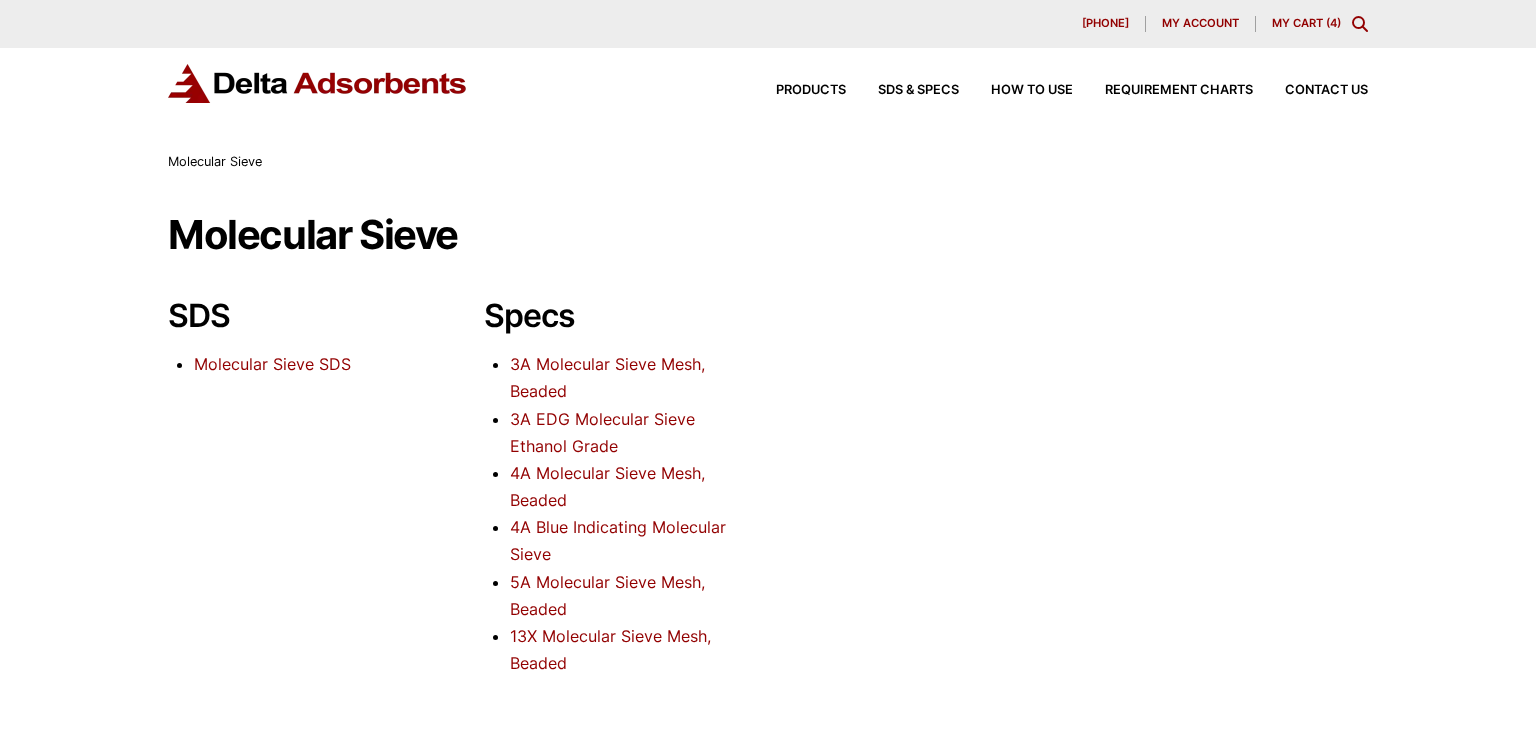 click on "Molecular Sieve SDS" at bounding box center [272, 364] 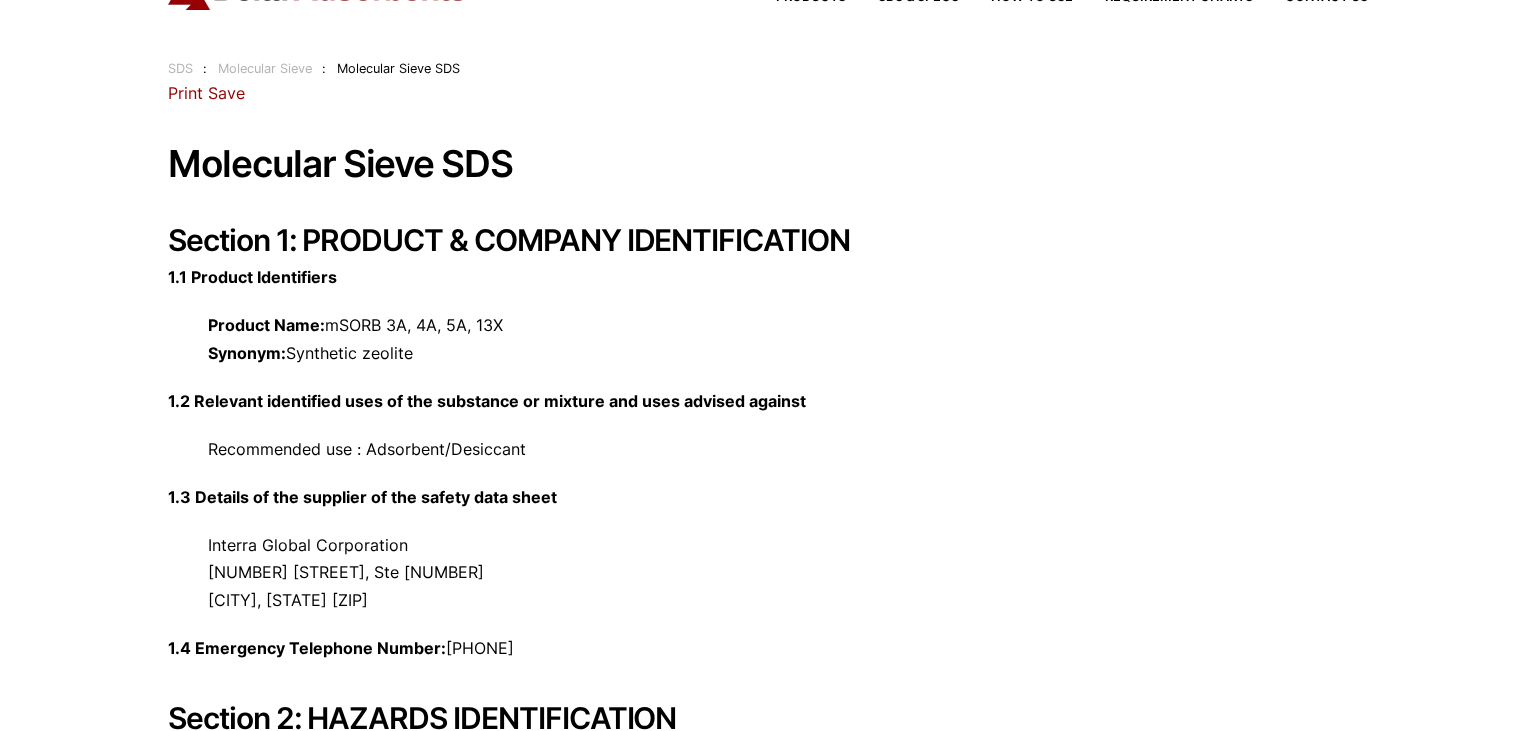 scroll, scrollTop: 105, scrollLeft: 0, axis: vertical 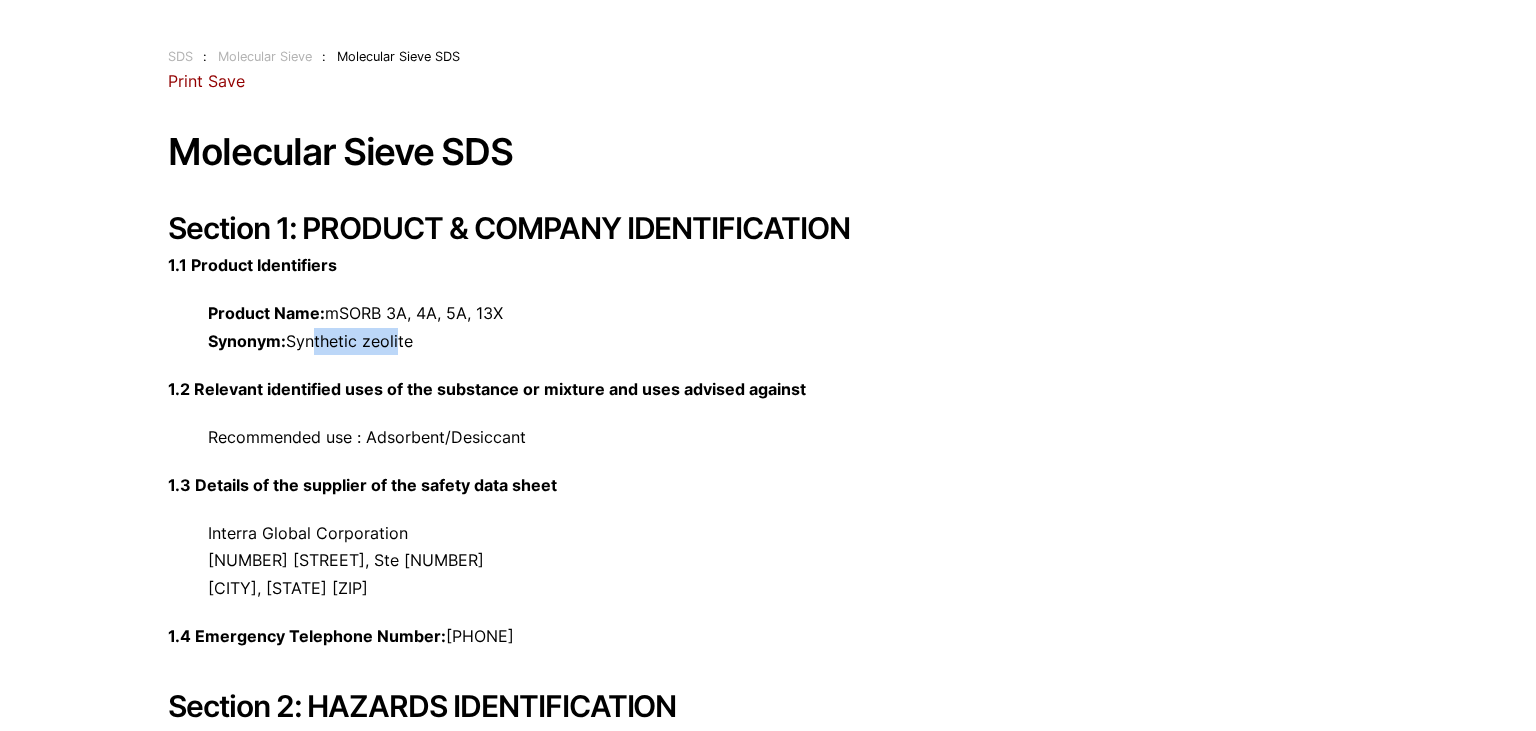 drag, startPoint x: 312, startPoint y: 342, endPoint x: 397, endPoint y: 358, distance: 86.492775 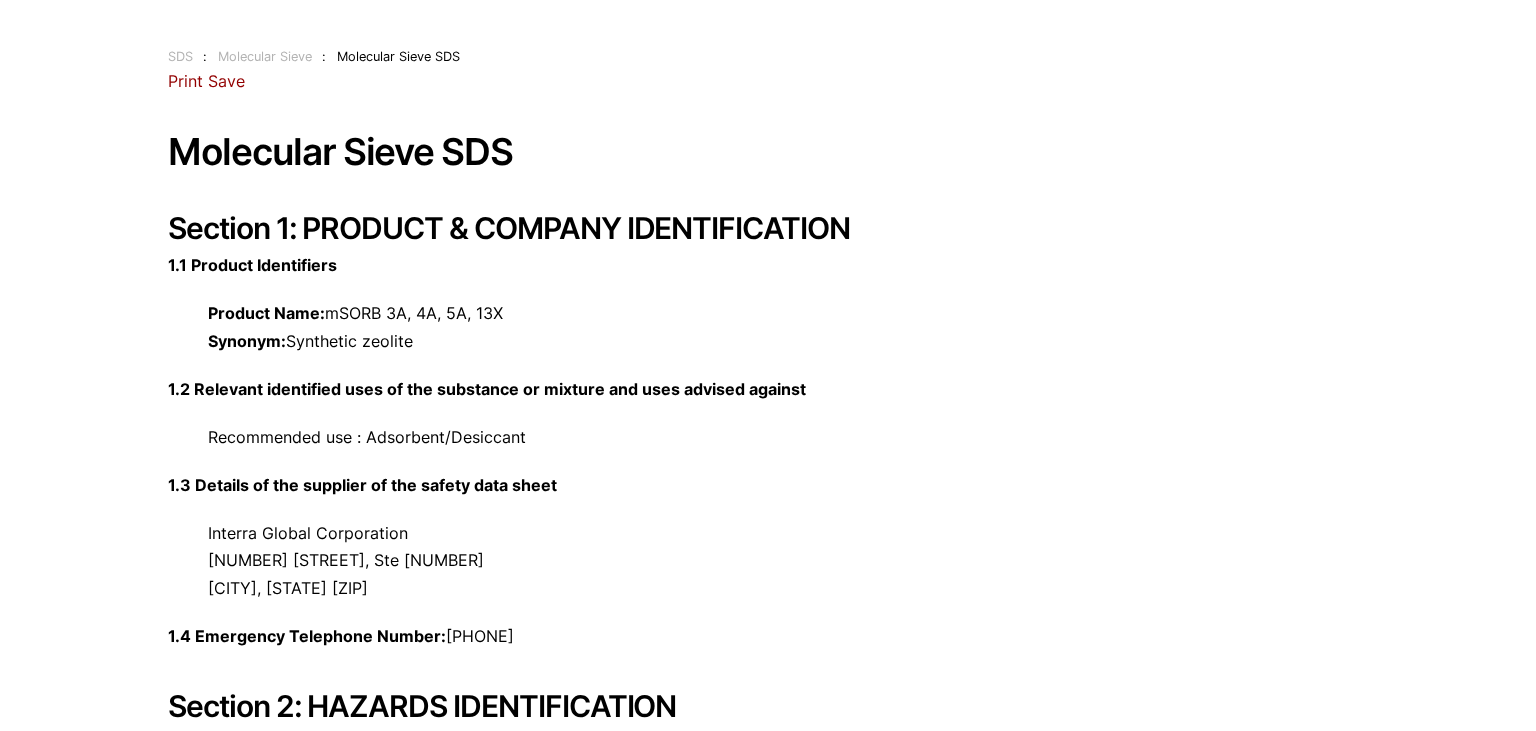 click on "Product Name:  mSORB 3A, 4A, 5A, 13X
Synonym:  Synthetic zeolite" at bounding box center [768, 327] 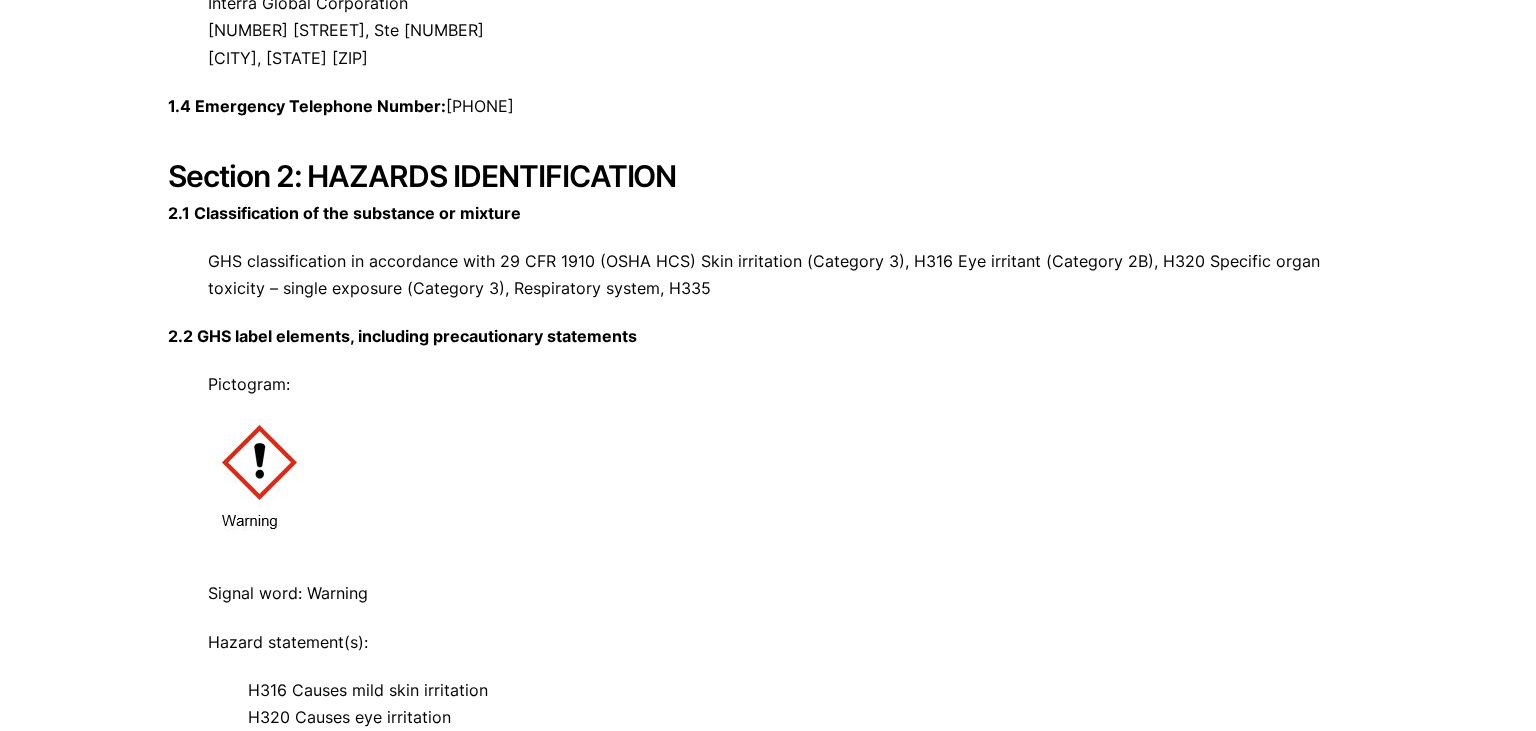 scroll, scrollTop: 0, scrollLeft: 0, axis: both 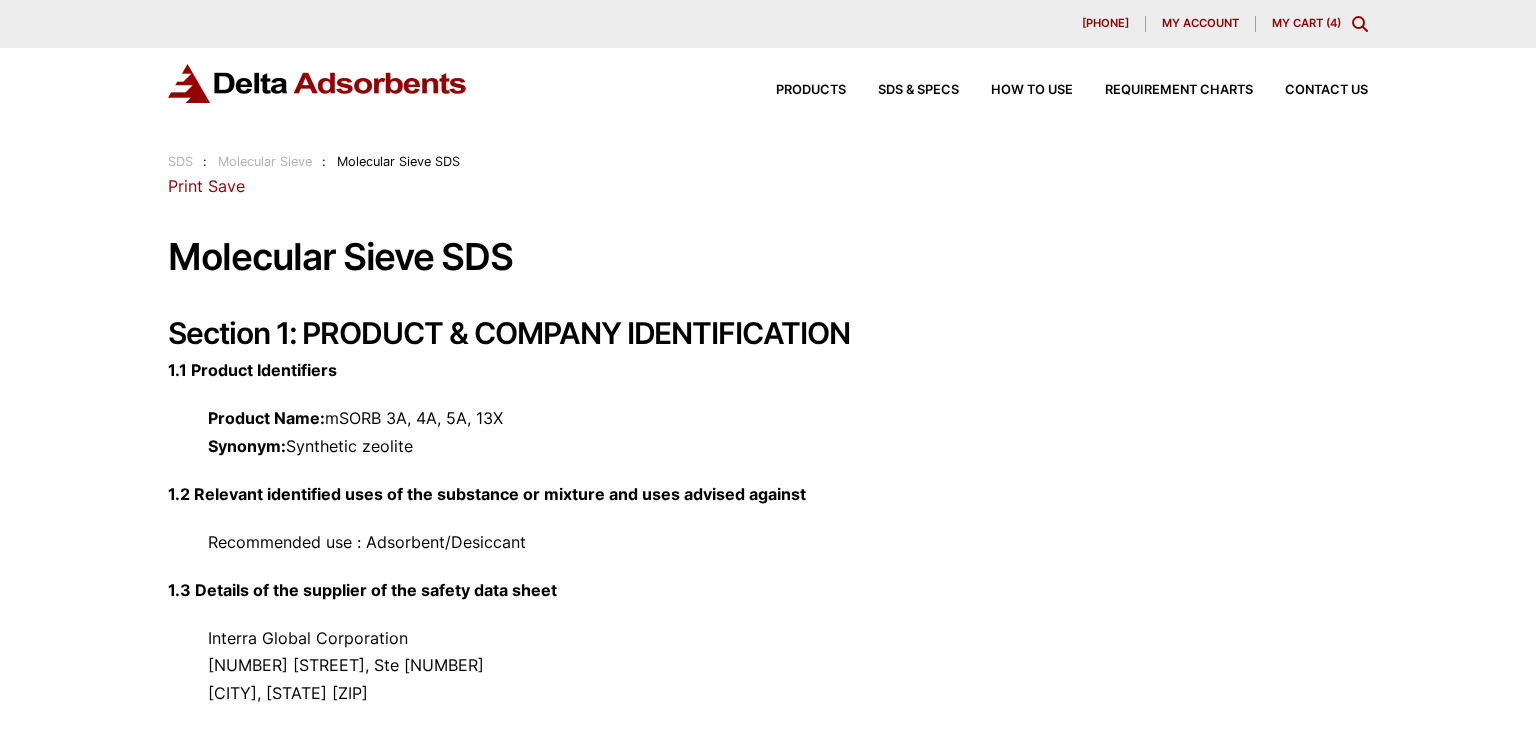 click on "Products SDS & SPECS How to Use Requirement Charts Contact Us" at bounding box center [1056, 90] 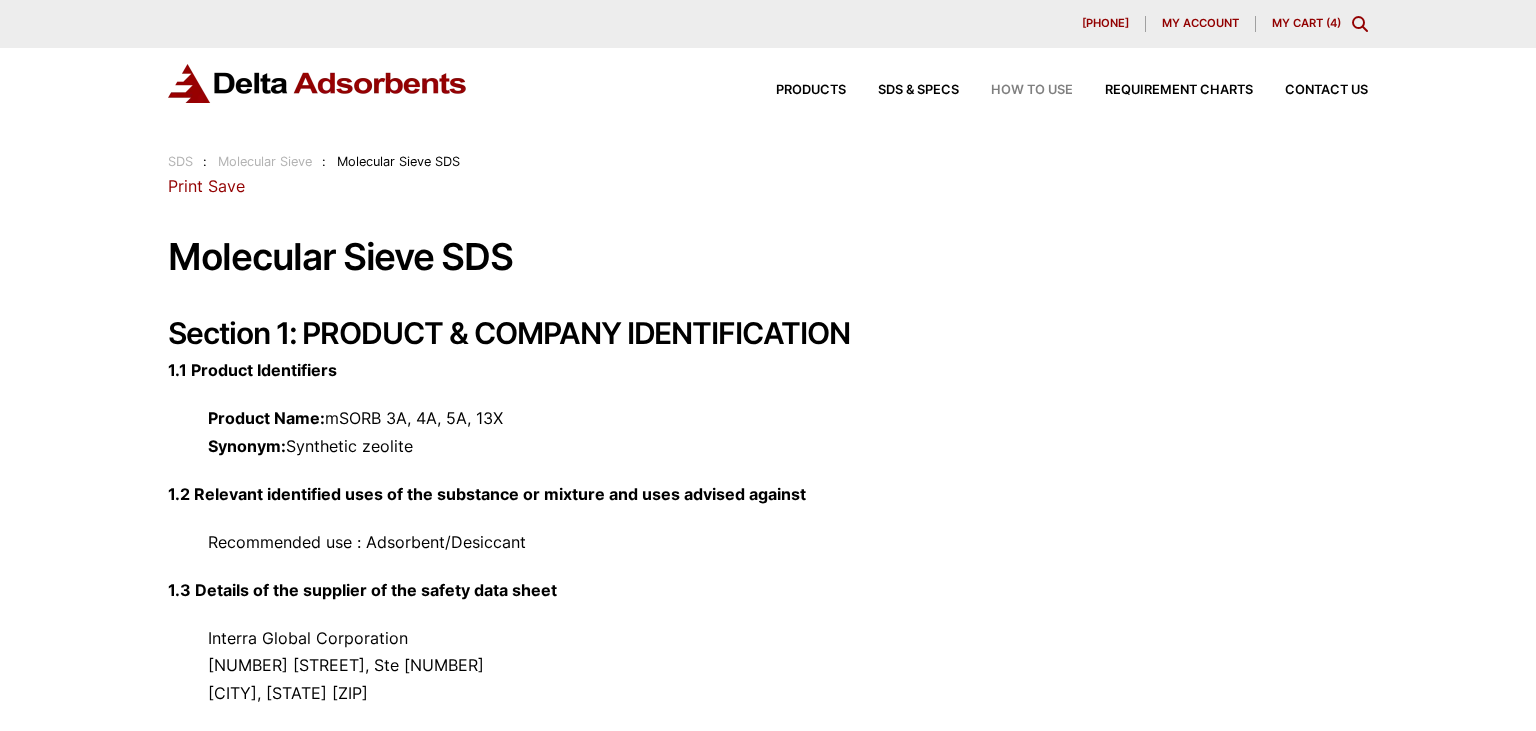 click on "How to Use" at bounding box center (1032, 90) 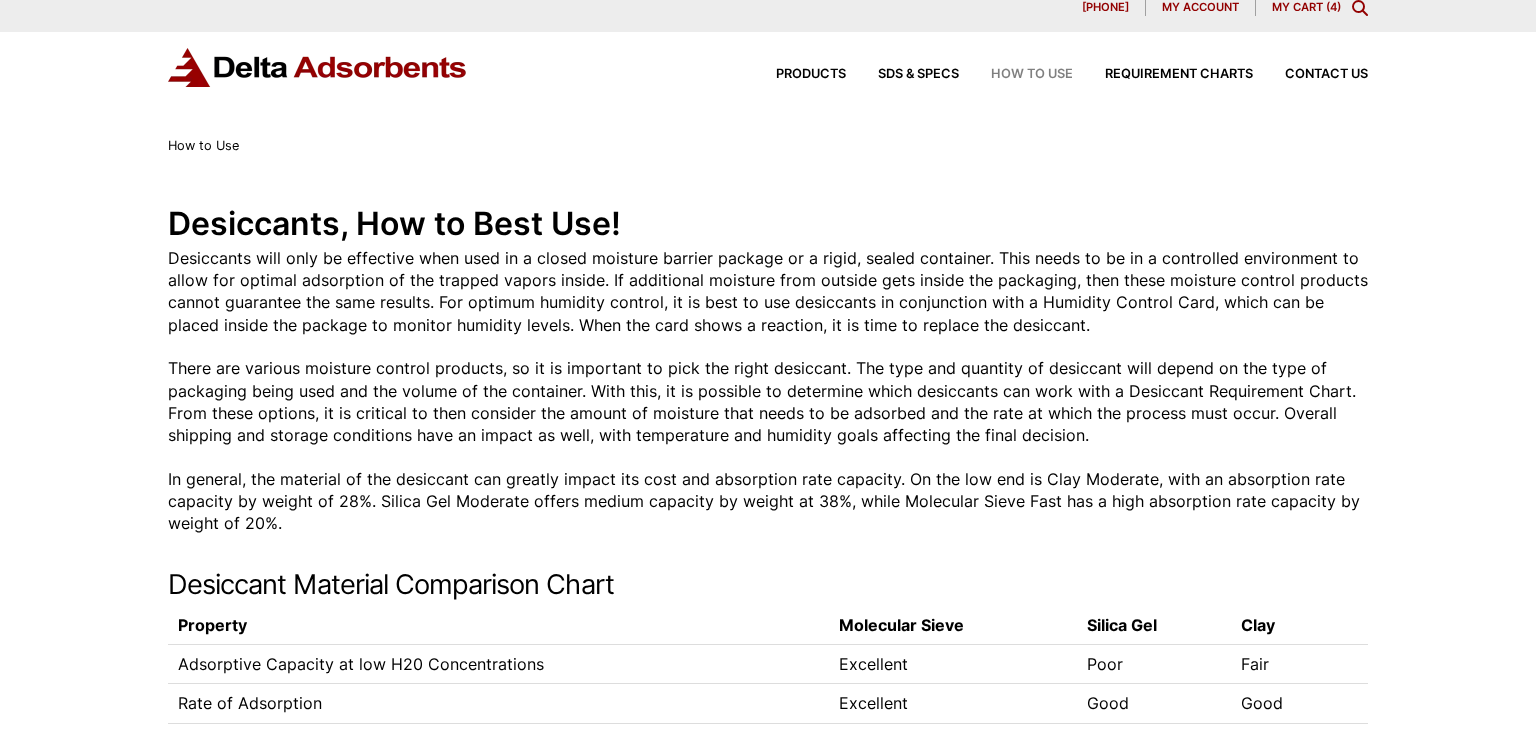 scroll, scrollTop: 0, scrollLeft: 0, axis: both 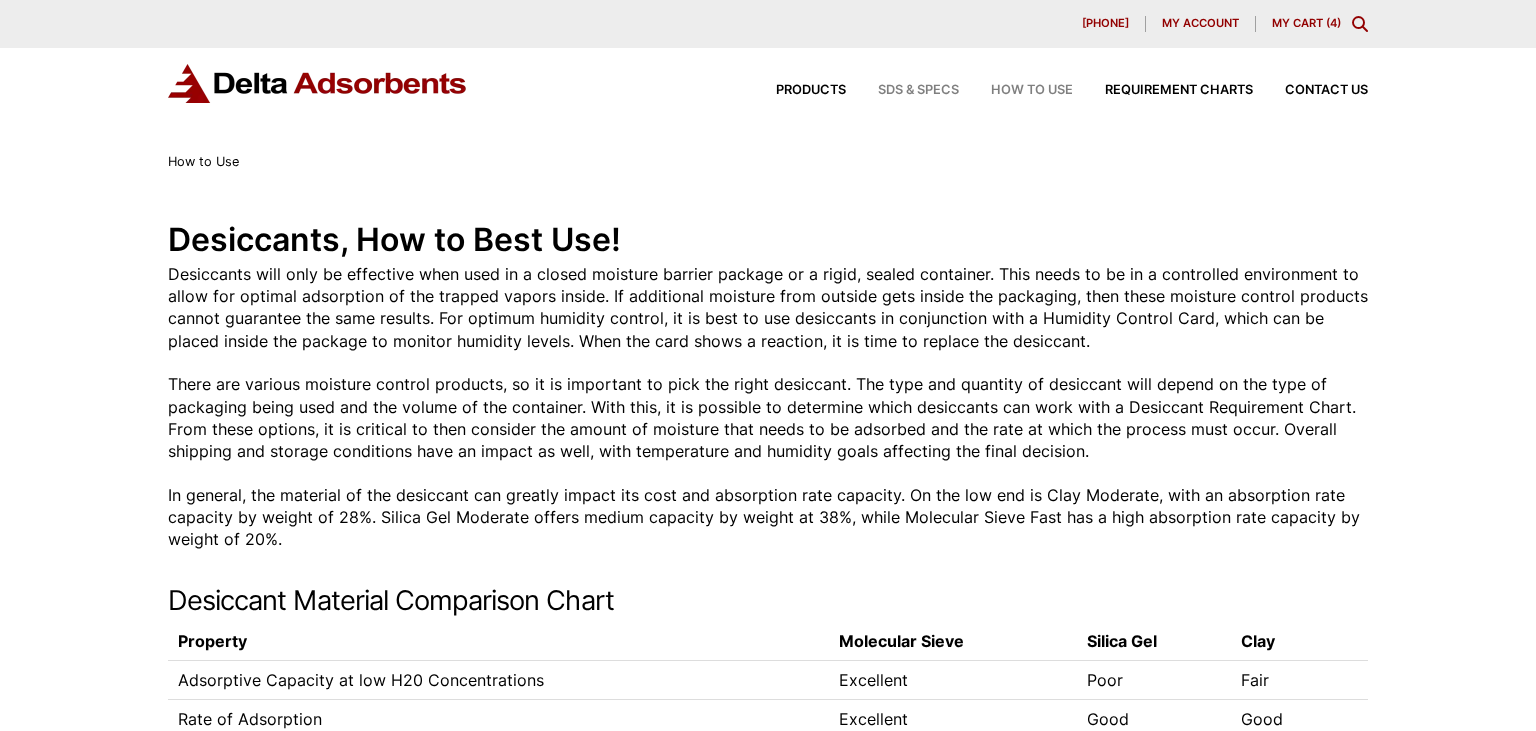 click on "SDS & SPECS" at bounding box center (918, 90) 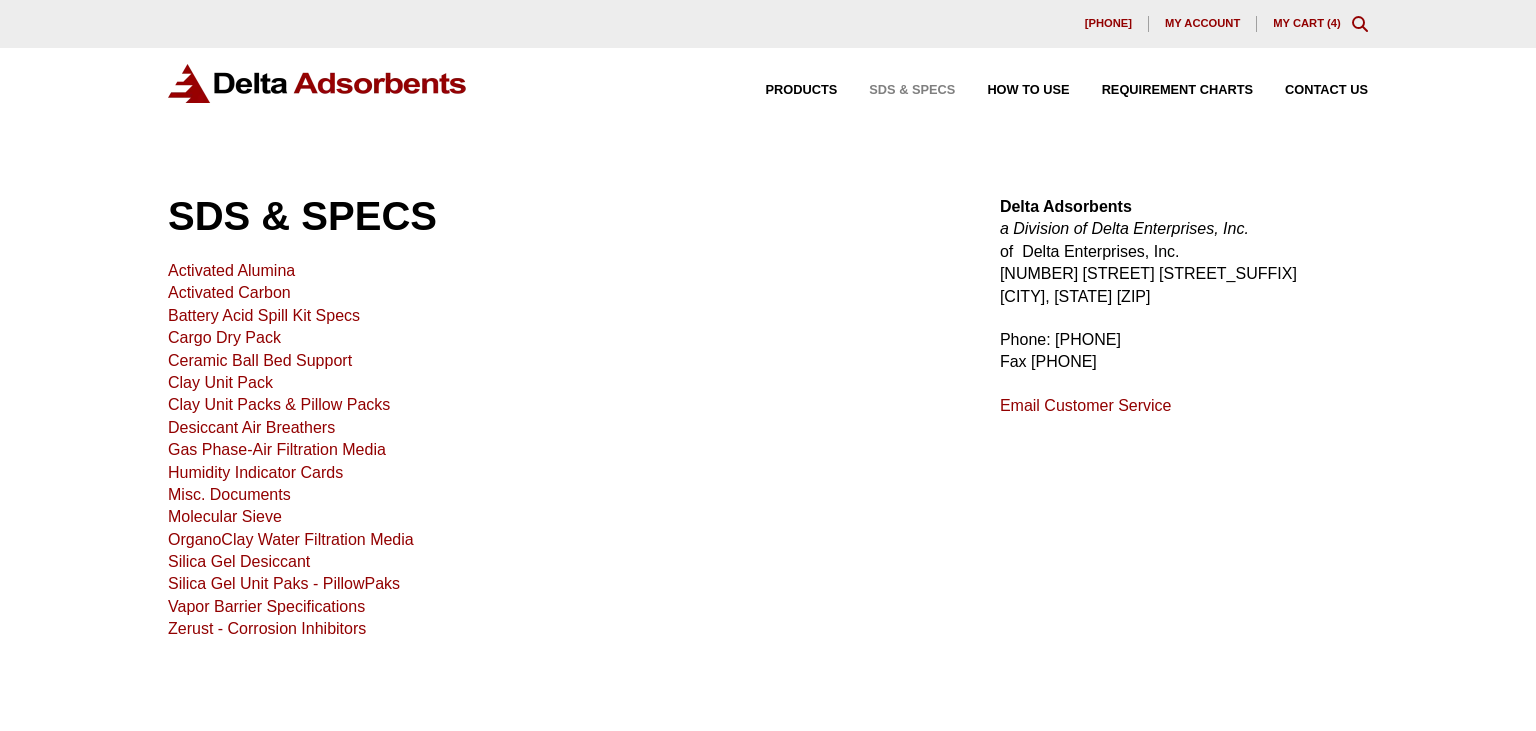 scroll, scrollTop: 0, scrollLeft: 0, axis: both 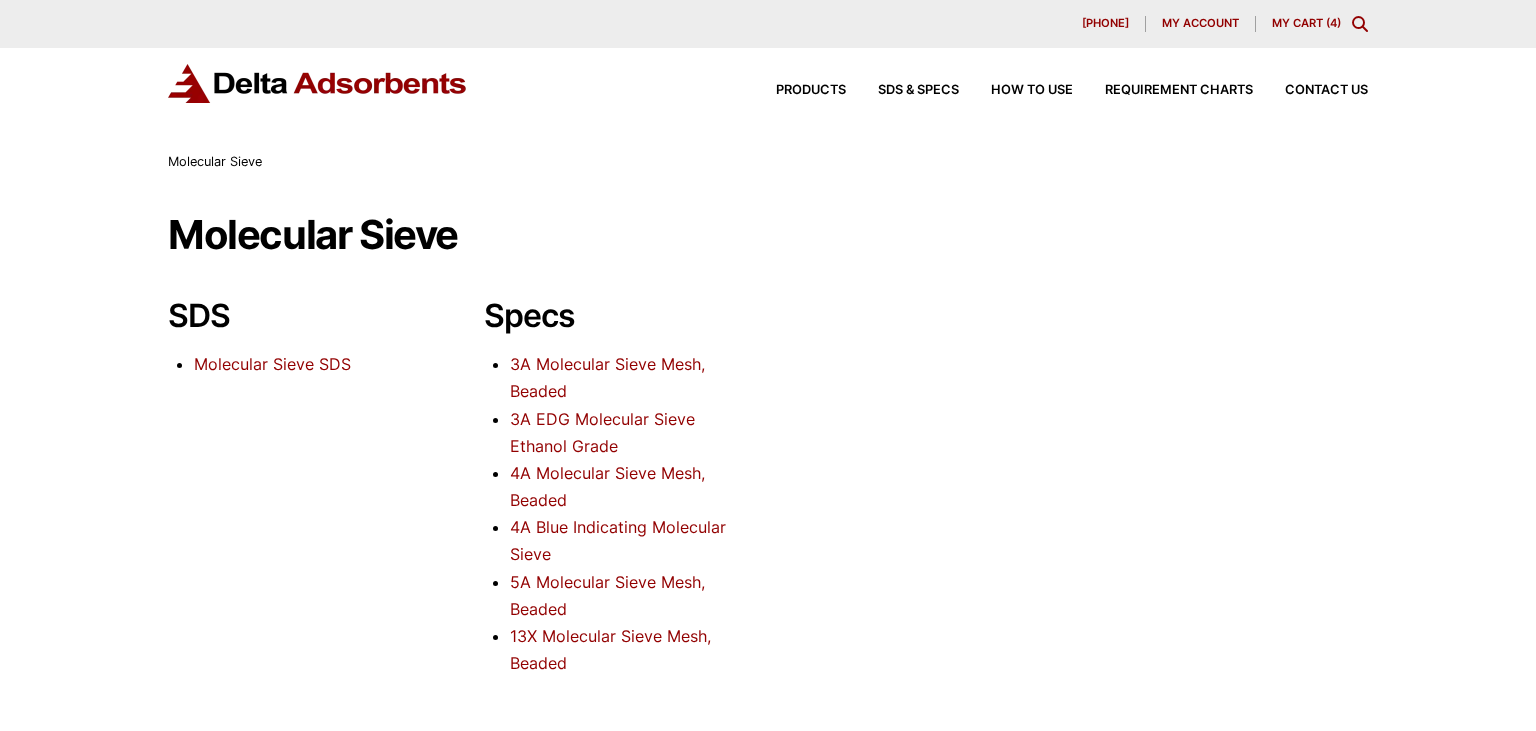 click on "5A Molecular Sieve Mesh, Beaded" at bounding box center (607, 595) 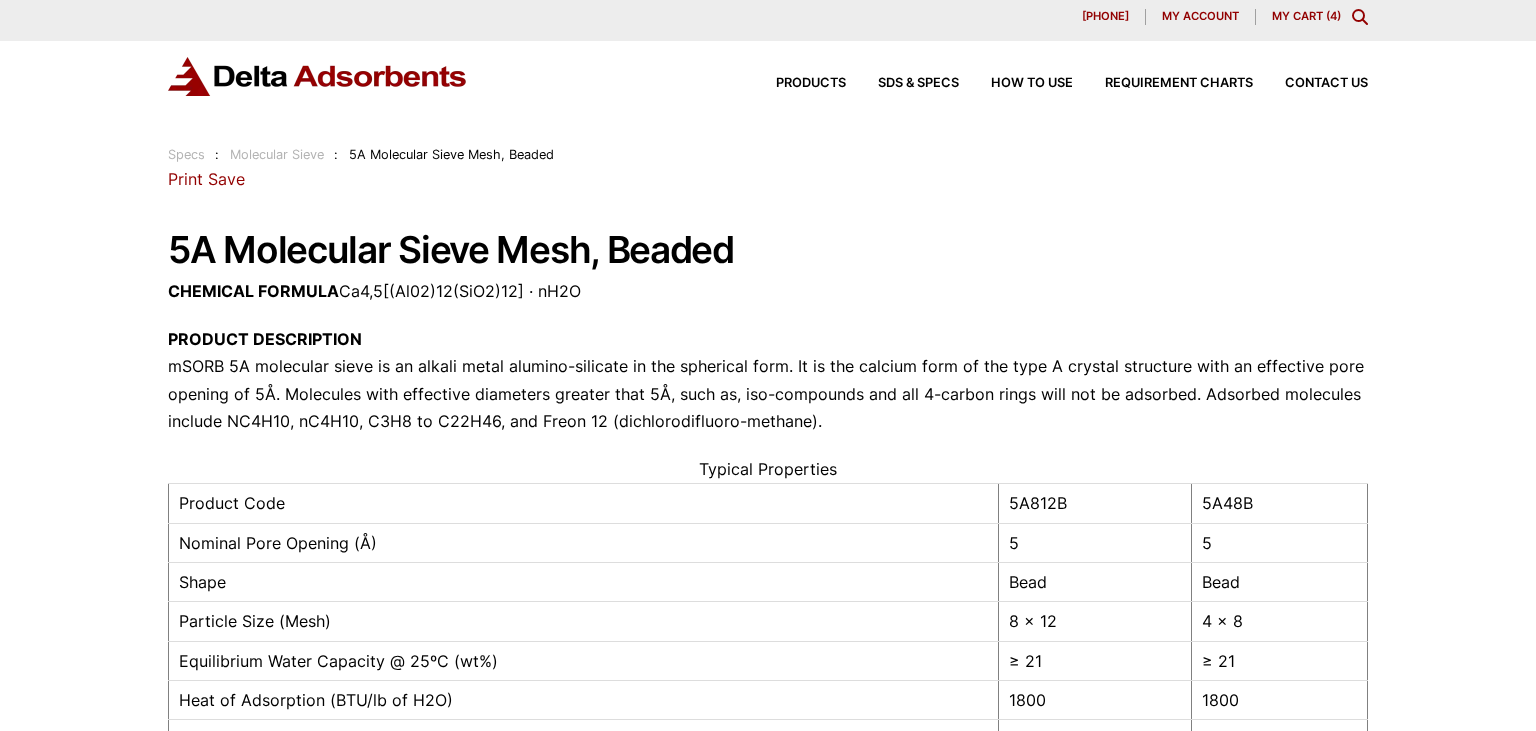 scroll, scrollTop: 0, scrollLeft: 0, axis: both 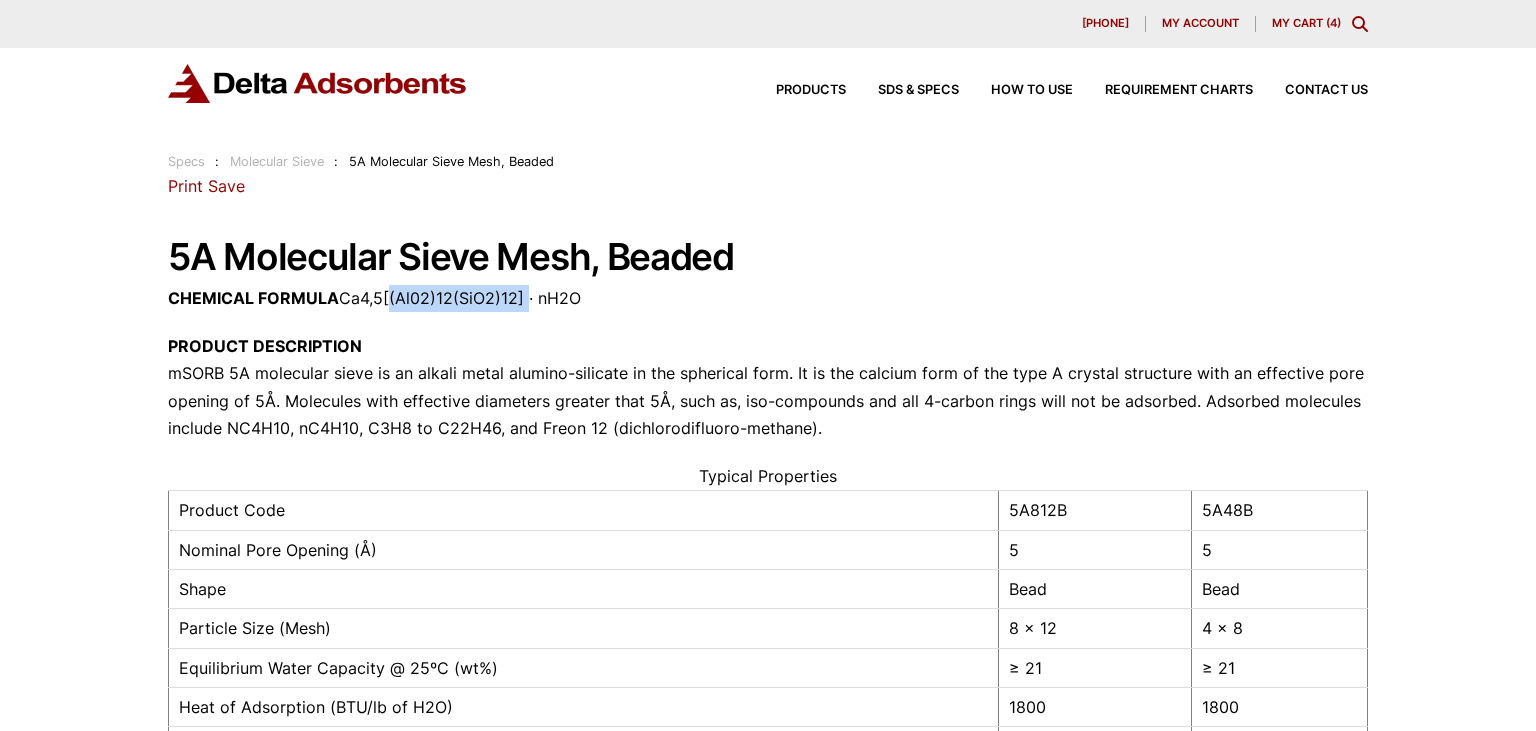 drag, startPoint x: 386, startPoint y: 298, endPoint x: 524, endPoint y: 305, distance: 138.17743 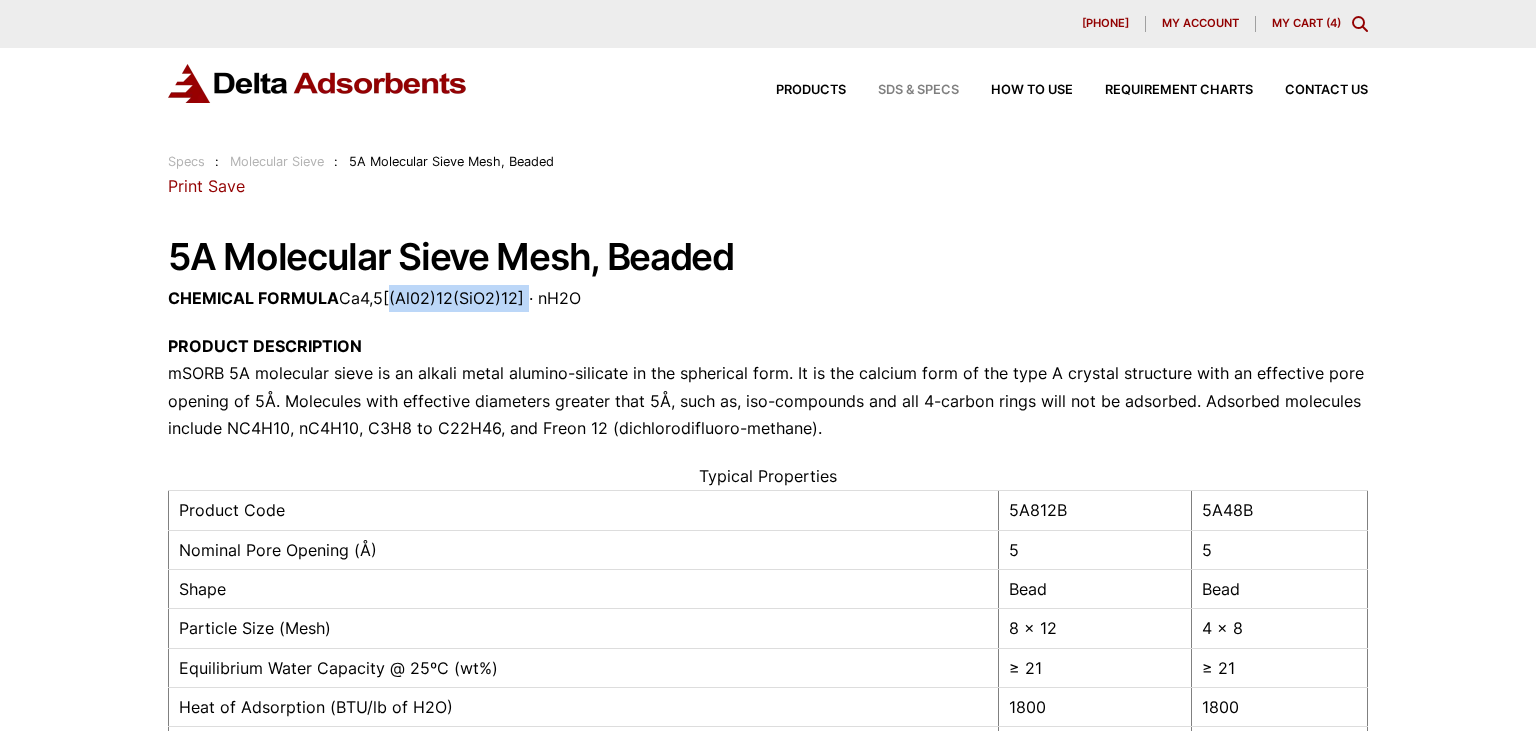 click on "SDS & SPECS" at bounding box center [918, 90] 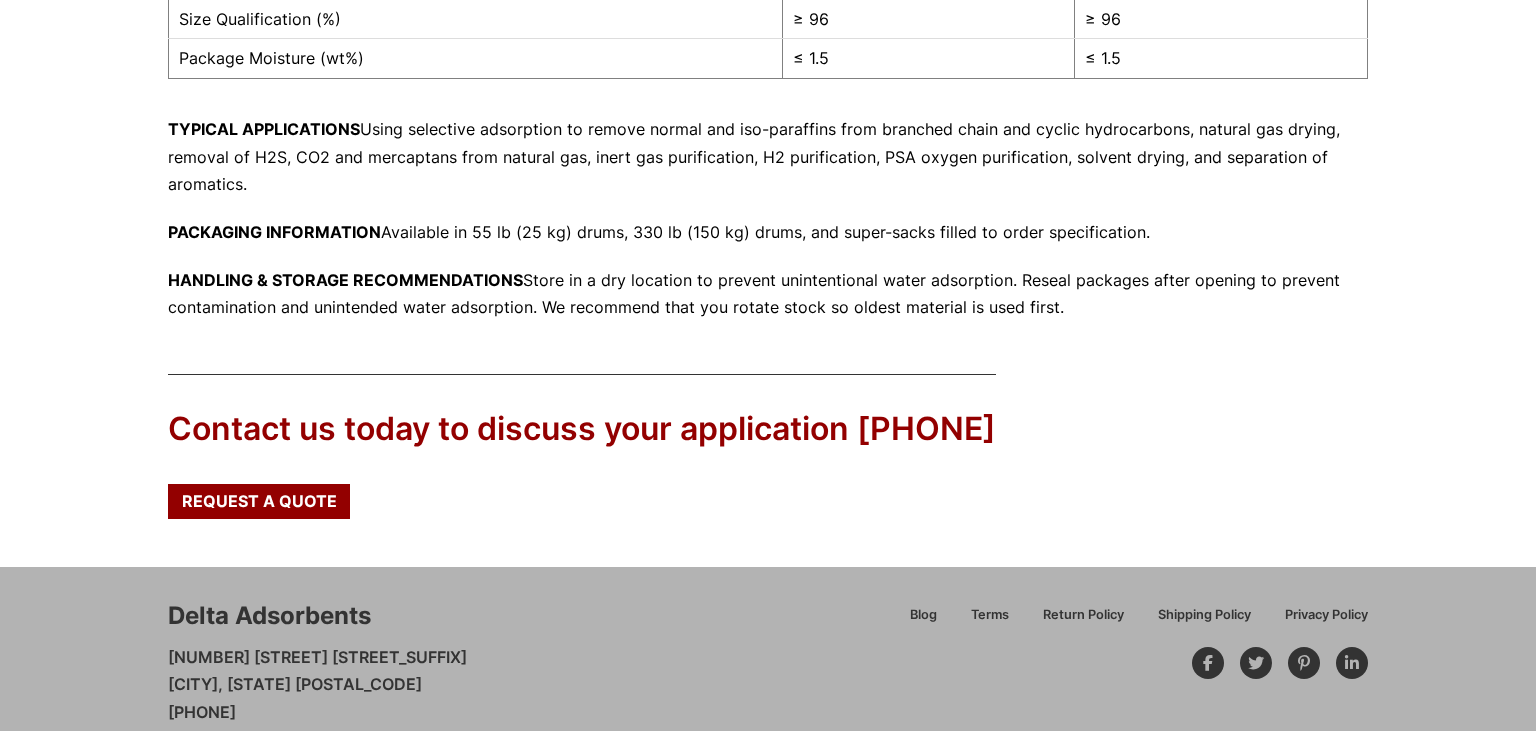 scroll, scrollTop: 936, scrollLeft: 0, axis: vertical 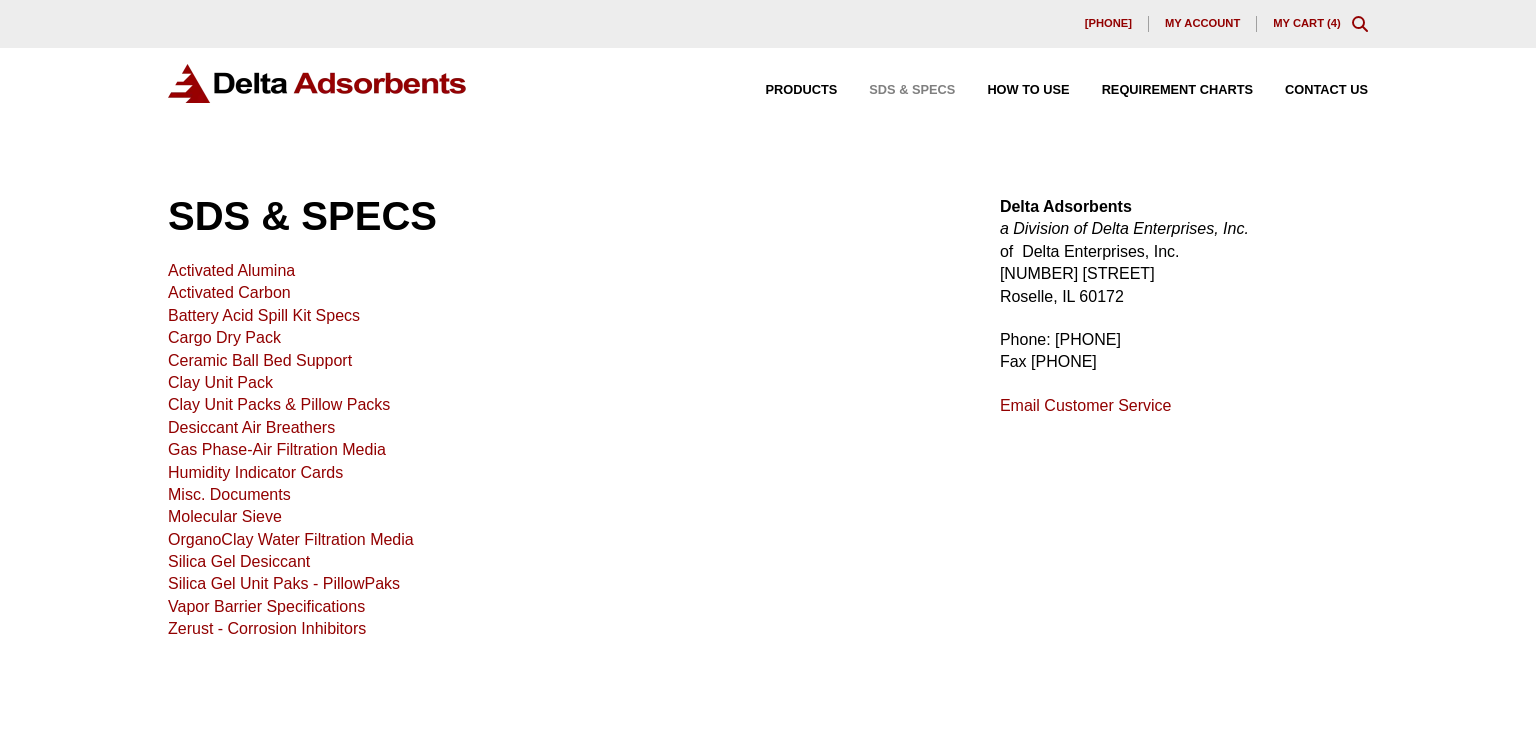 click on "Desiccant Air Breathers" at bounding box center [251, 427] 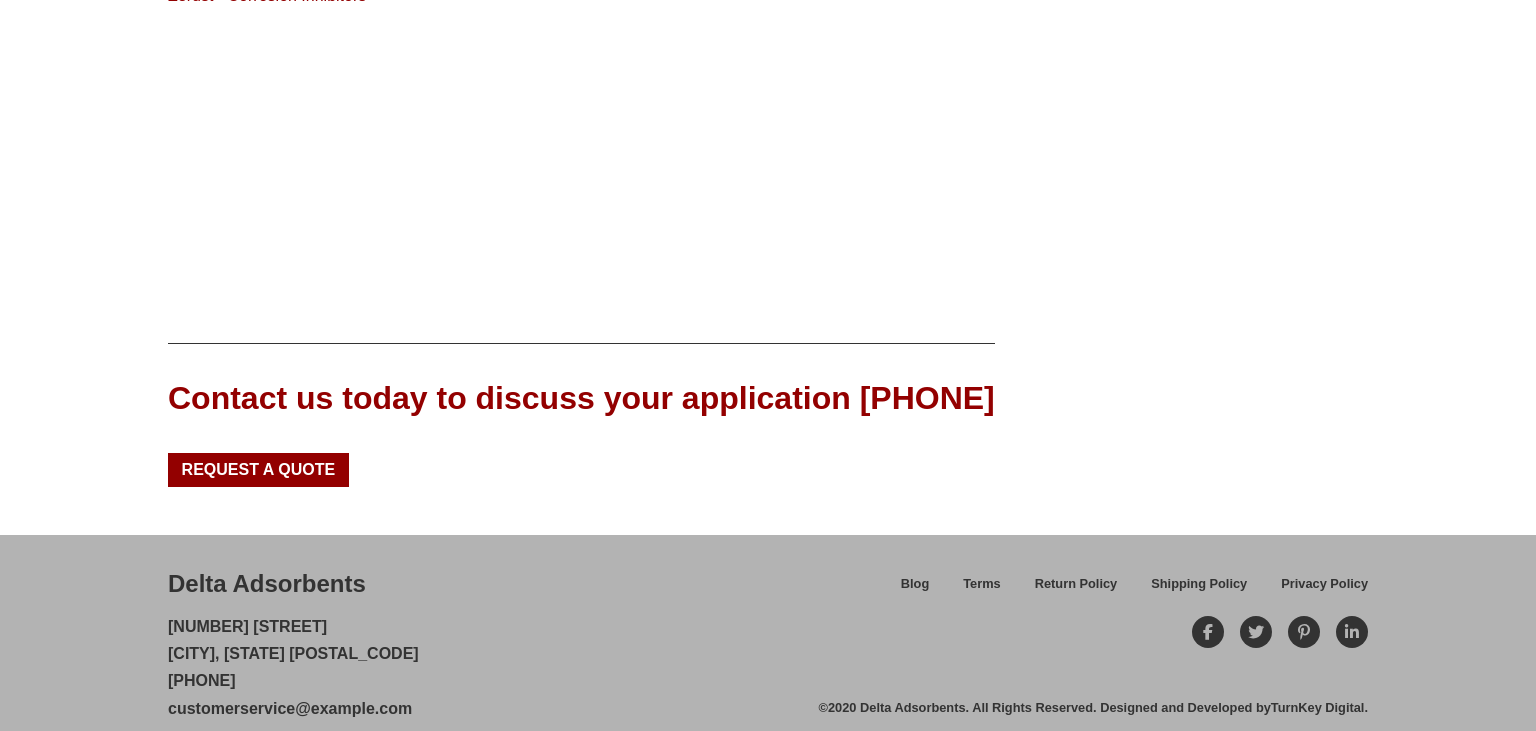 scroll, scrollTop: 0, scrollLeft: 0, axis: both 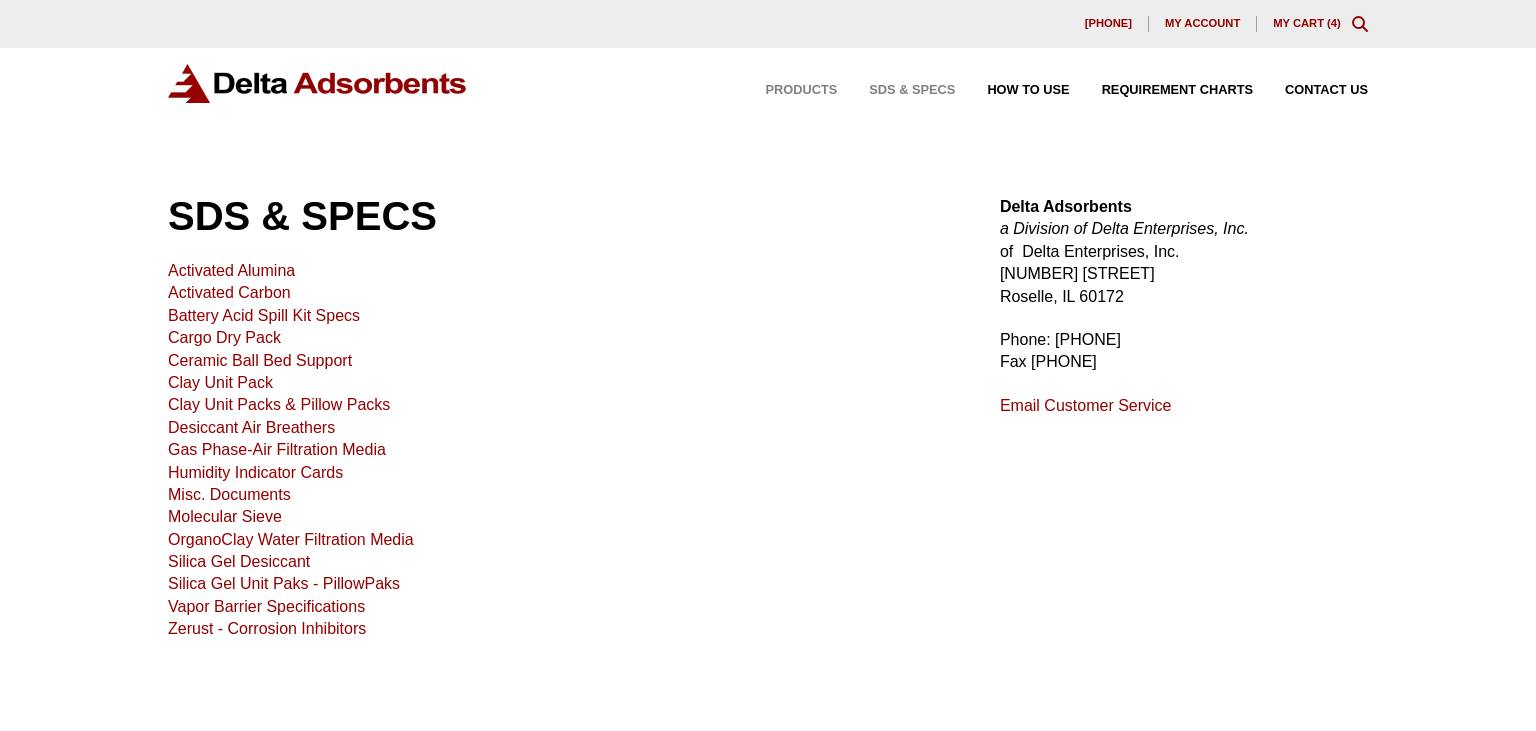 click on "Products" at bounding box center (802, 90) 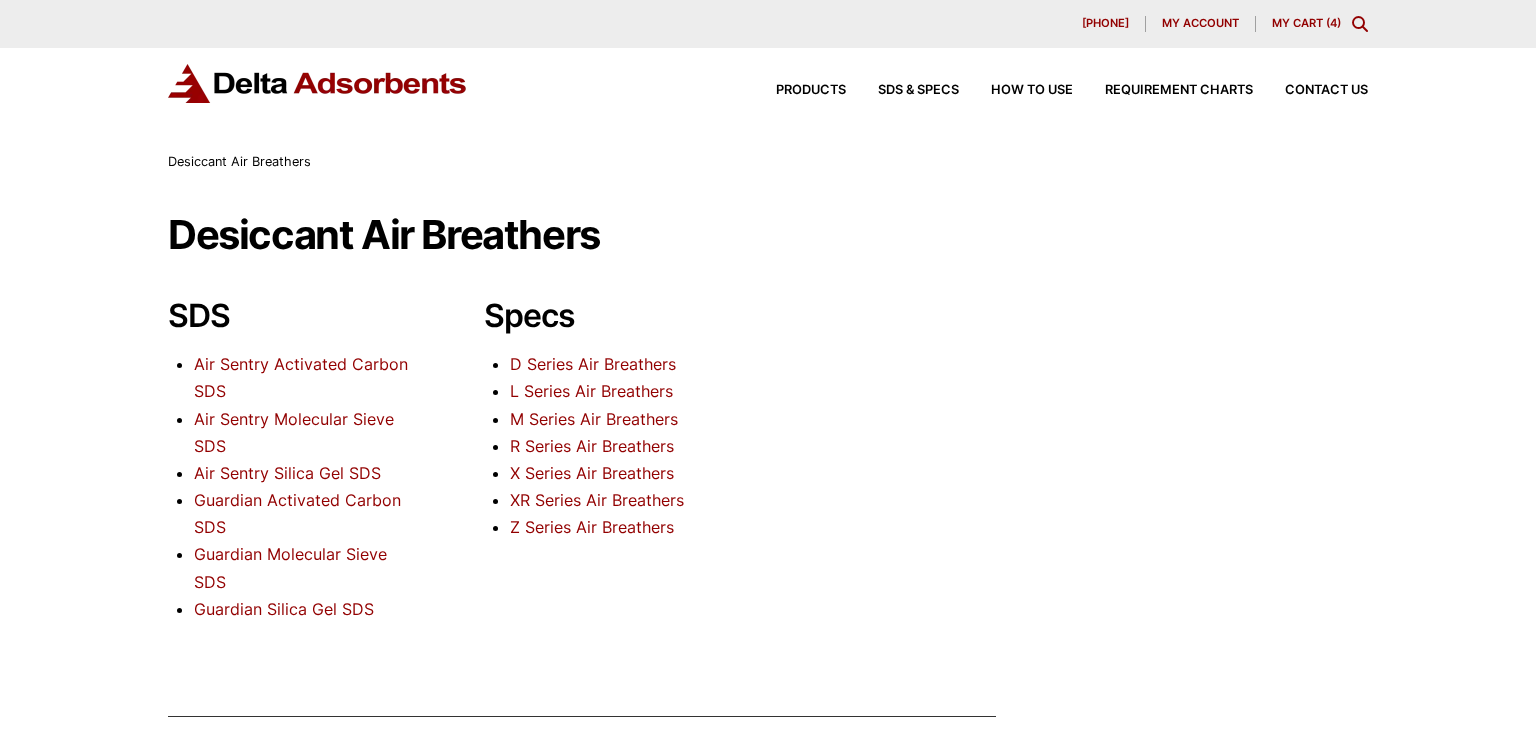 scroll, scrollTop: 0, scrollLeft: 0, axis: both 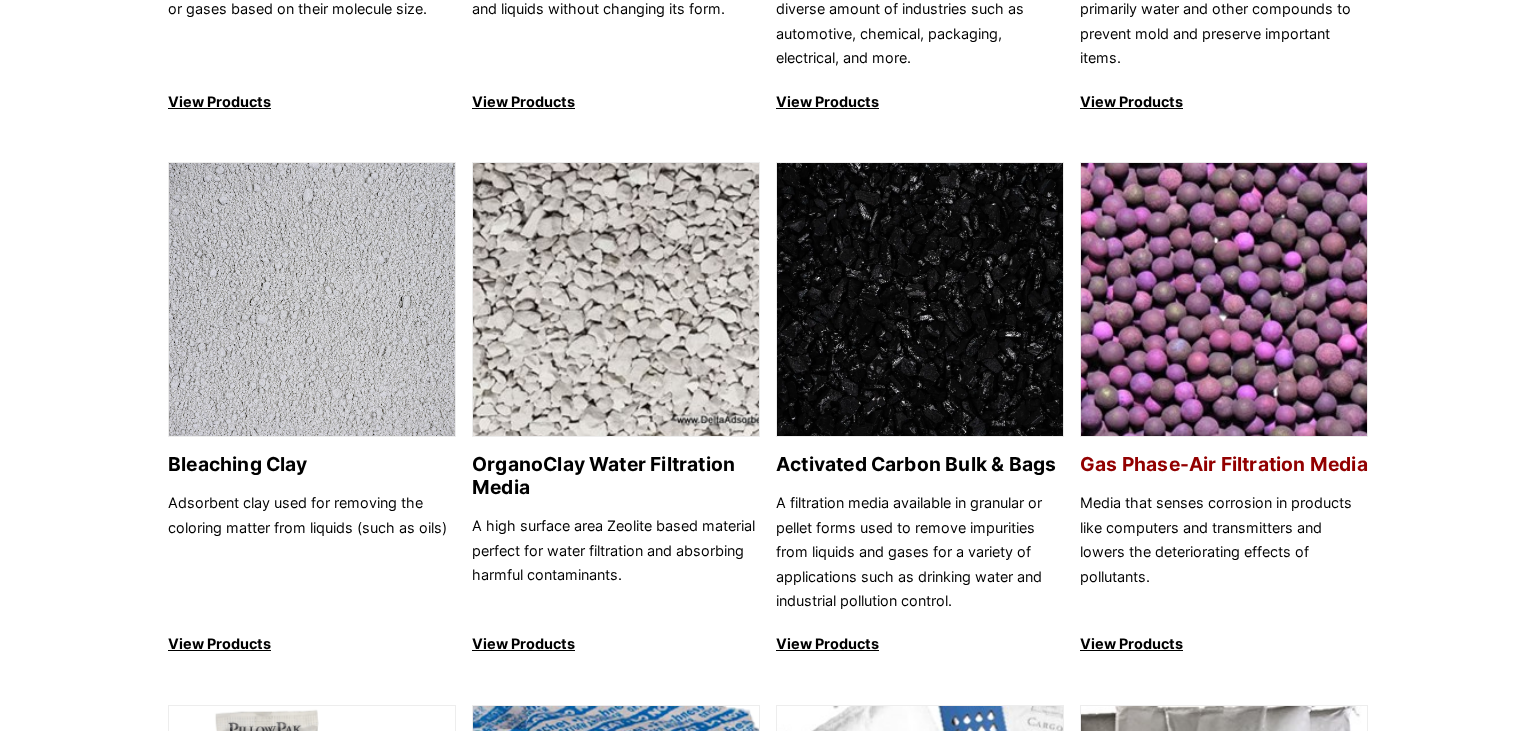 click at bounding box center (1224, 300) 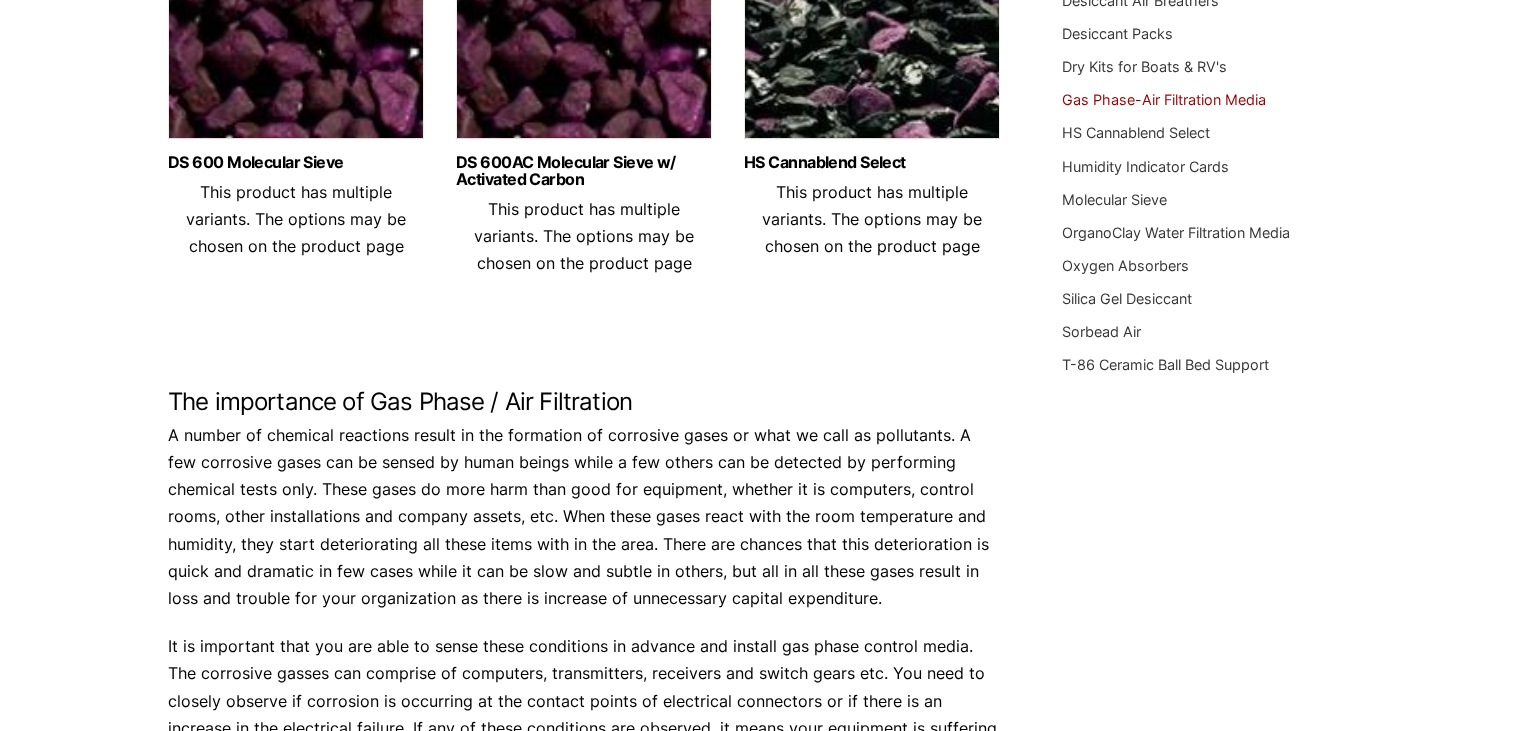 scroll, scrollTop: 528, scrollLeft: 0, axis: vertical 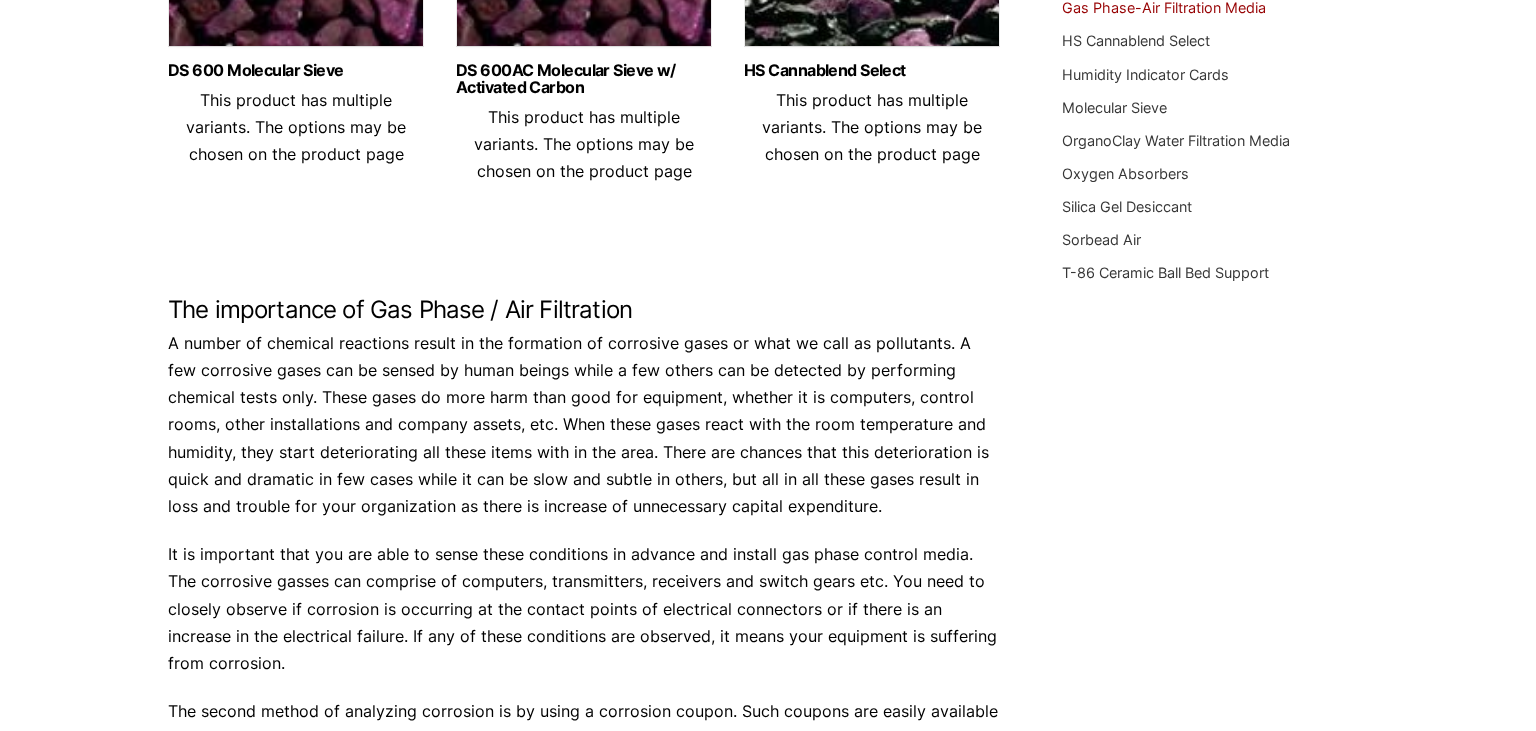 click at bounding box center [584, -68] 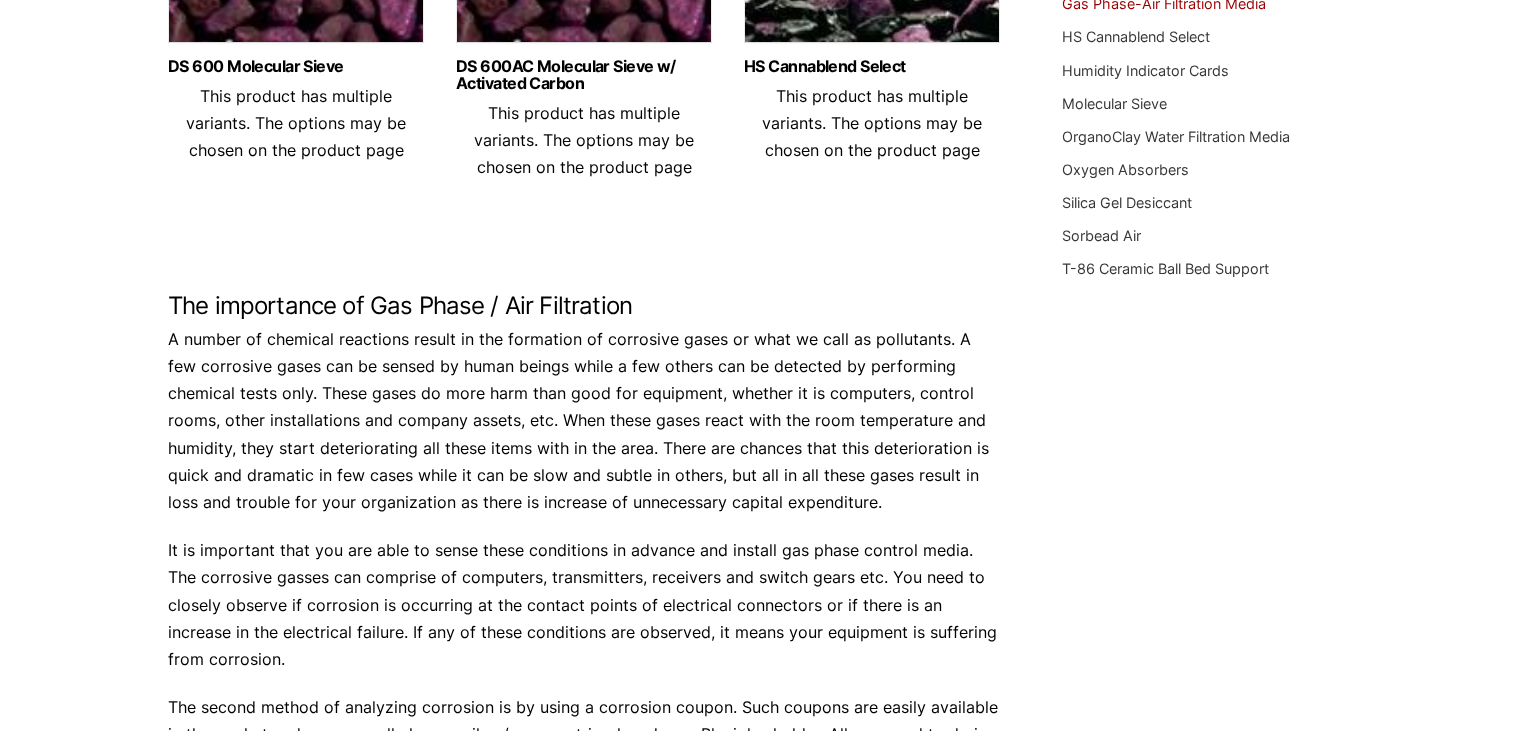 scroll, scrollTop: 528, scrollLeft: 0, axis: vertical 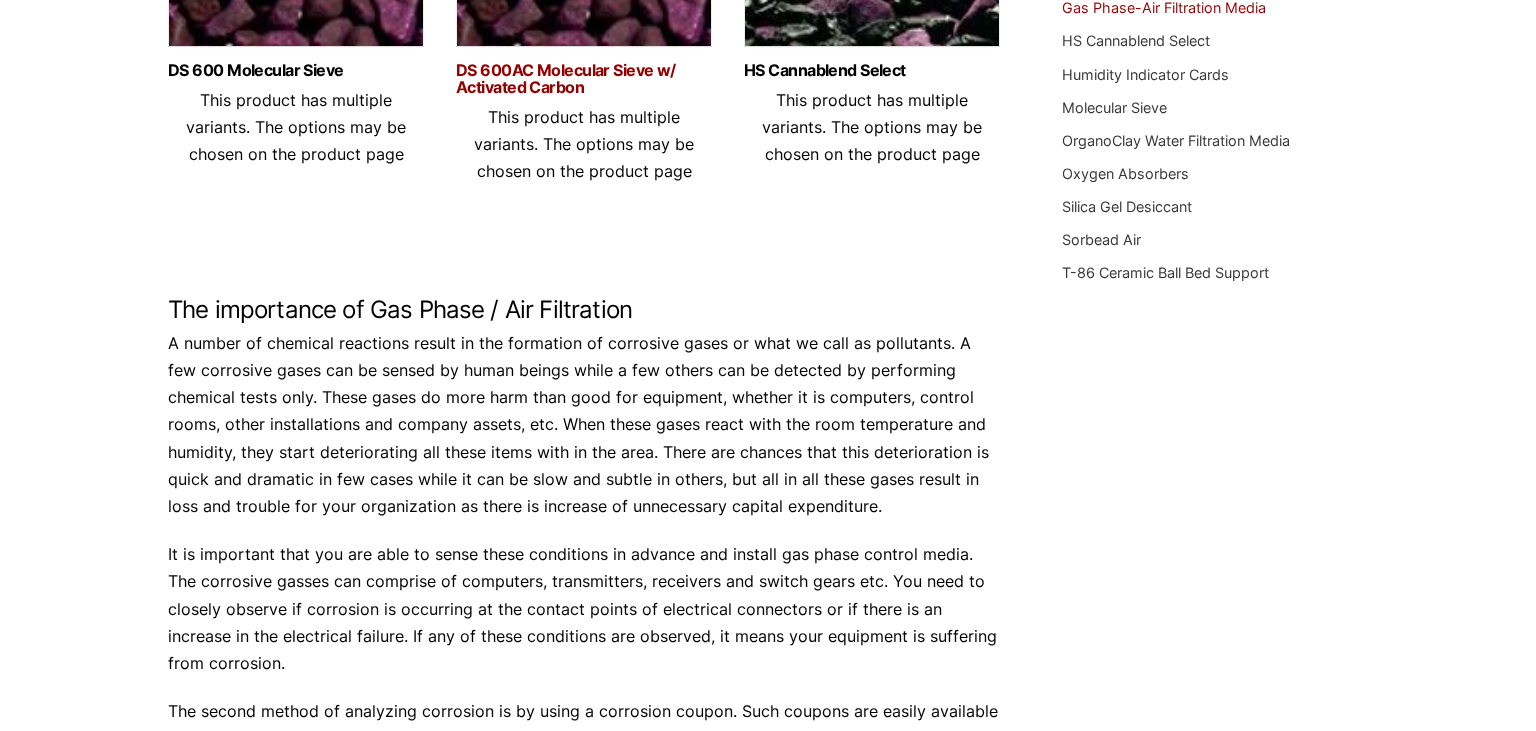 click on "DS 600AC Molecular Sieve w/ Activated Carbon" at bounding box center [584, 79] 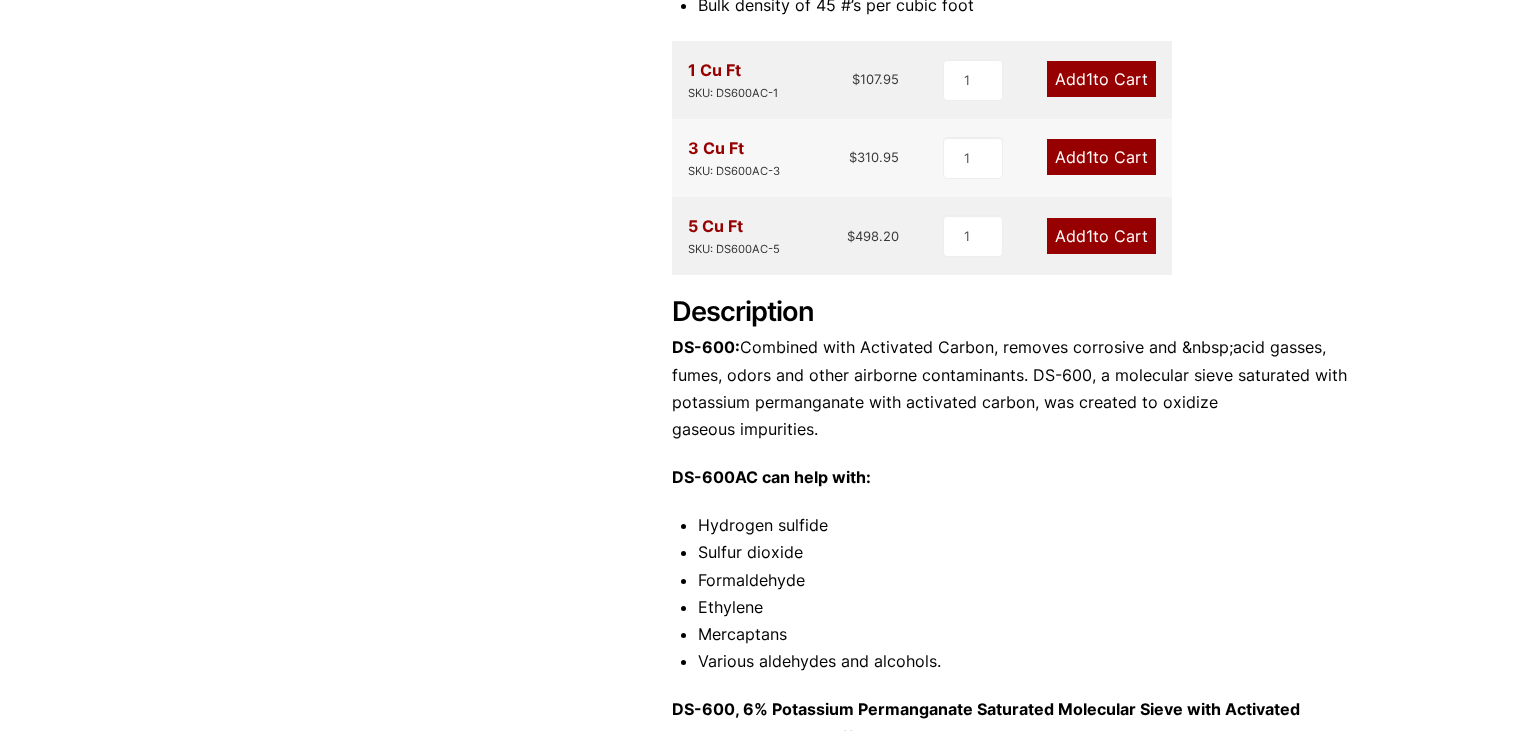 scroll, scrollTop: 844, scrollLeft: 0, axis: vertical 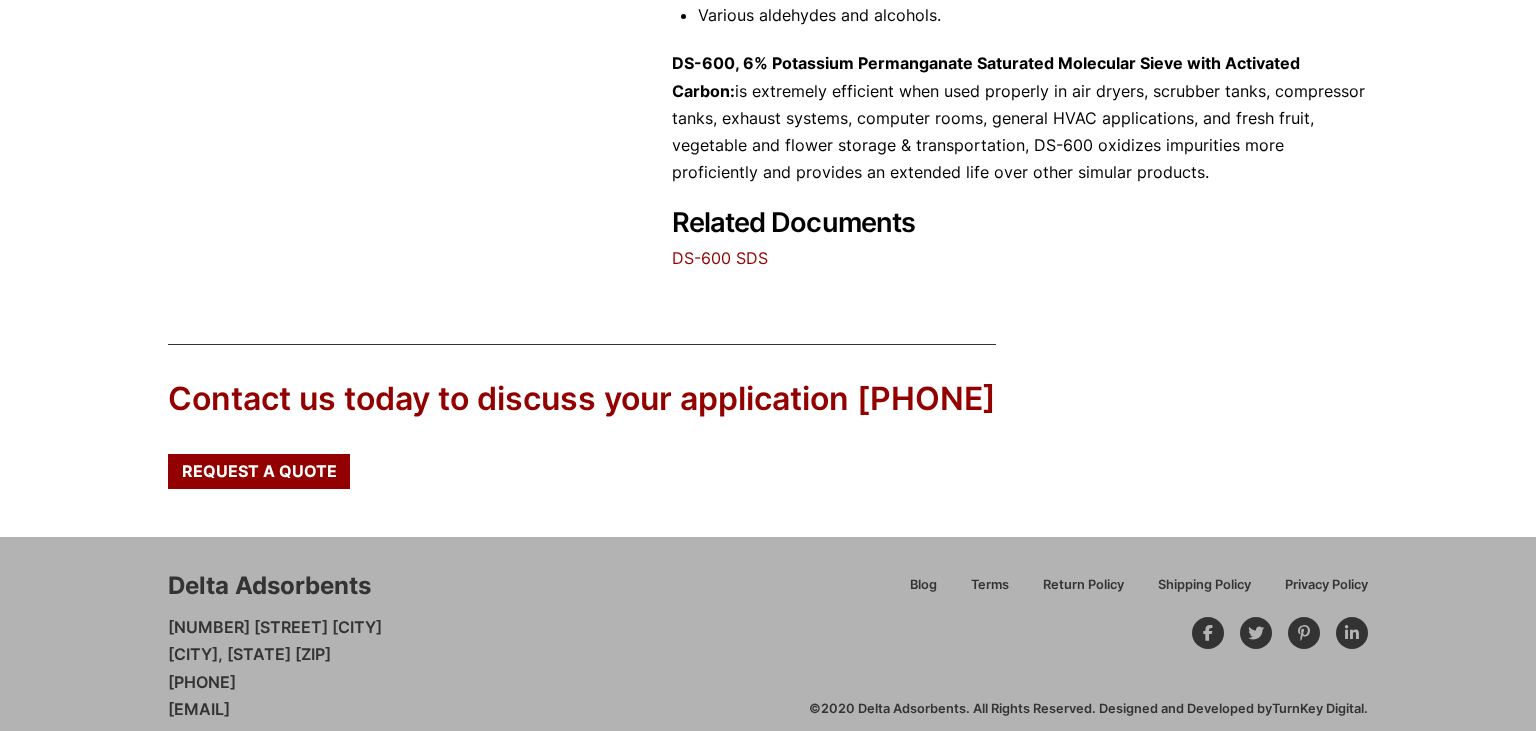 click on "DS-600 SDS" at bounding box center [720, 258] 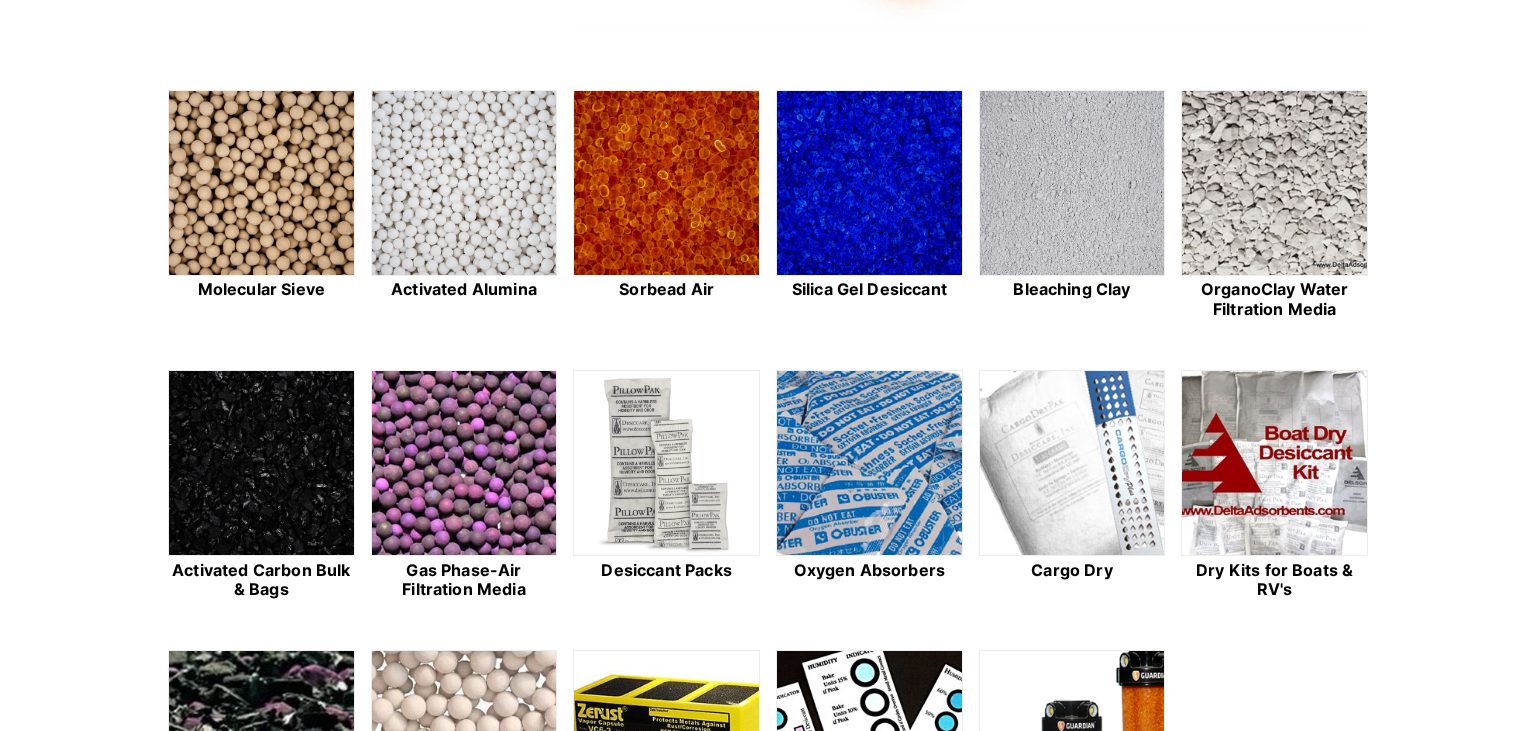 scroll, scrollTop: 950, scrollLeft: 0, axis: vertical 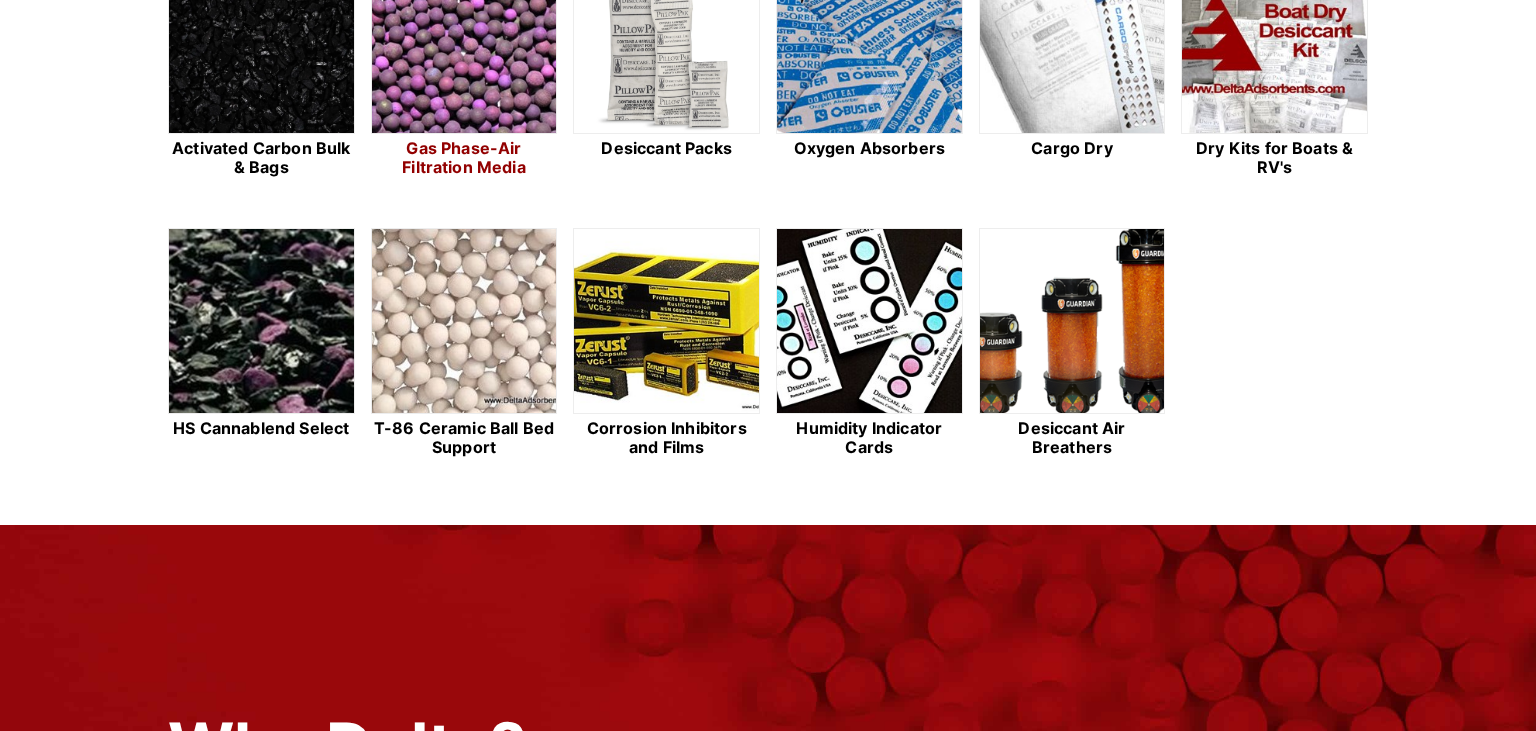 click at bounding box center (464, 42) 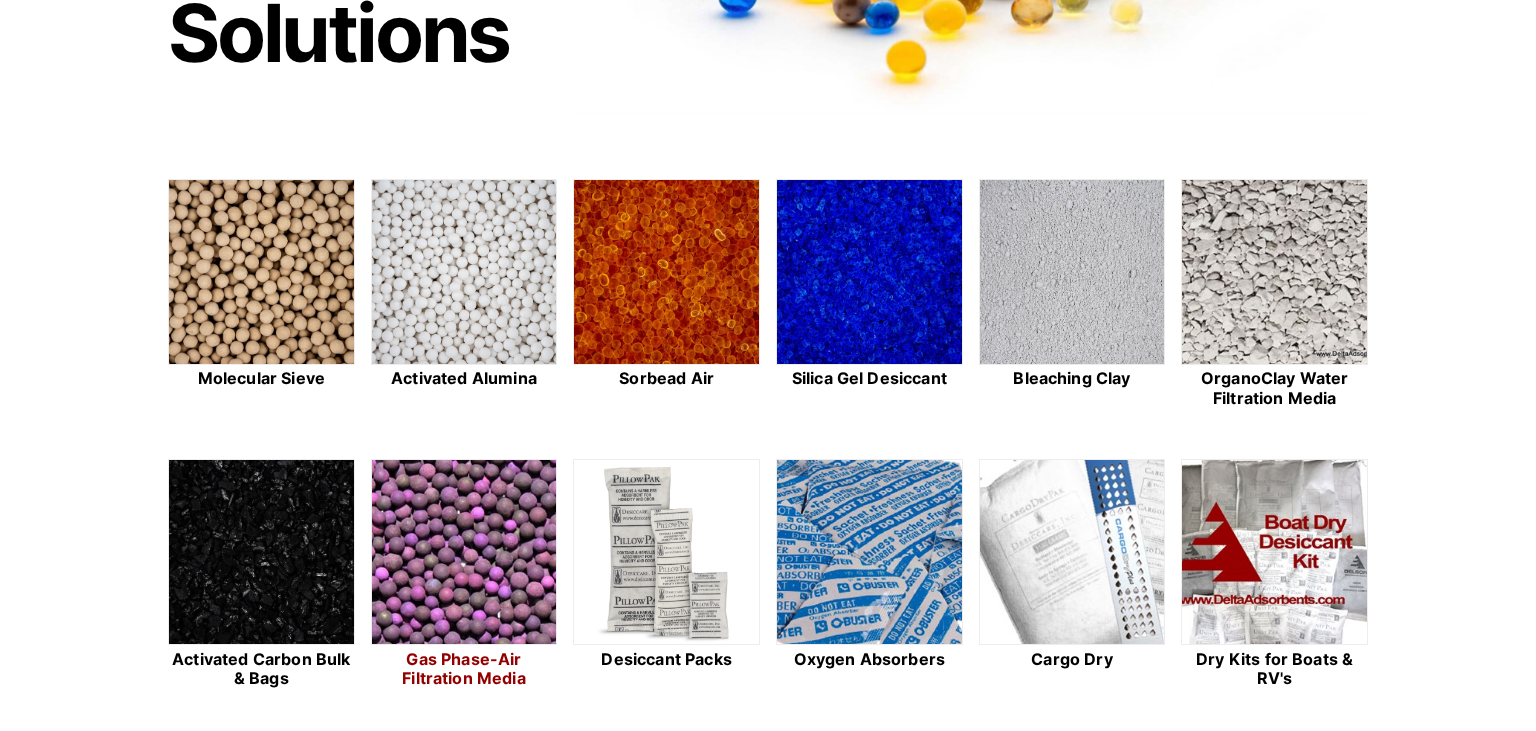 scroll, scrollTop: 422, scrollLeft: 0, axis: vertical 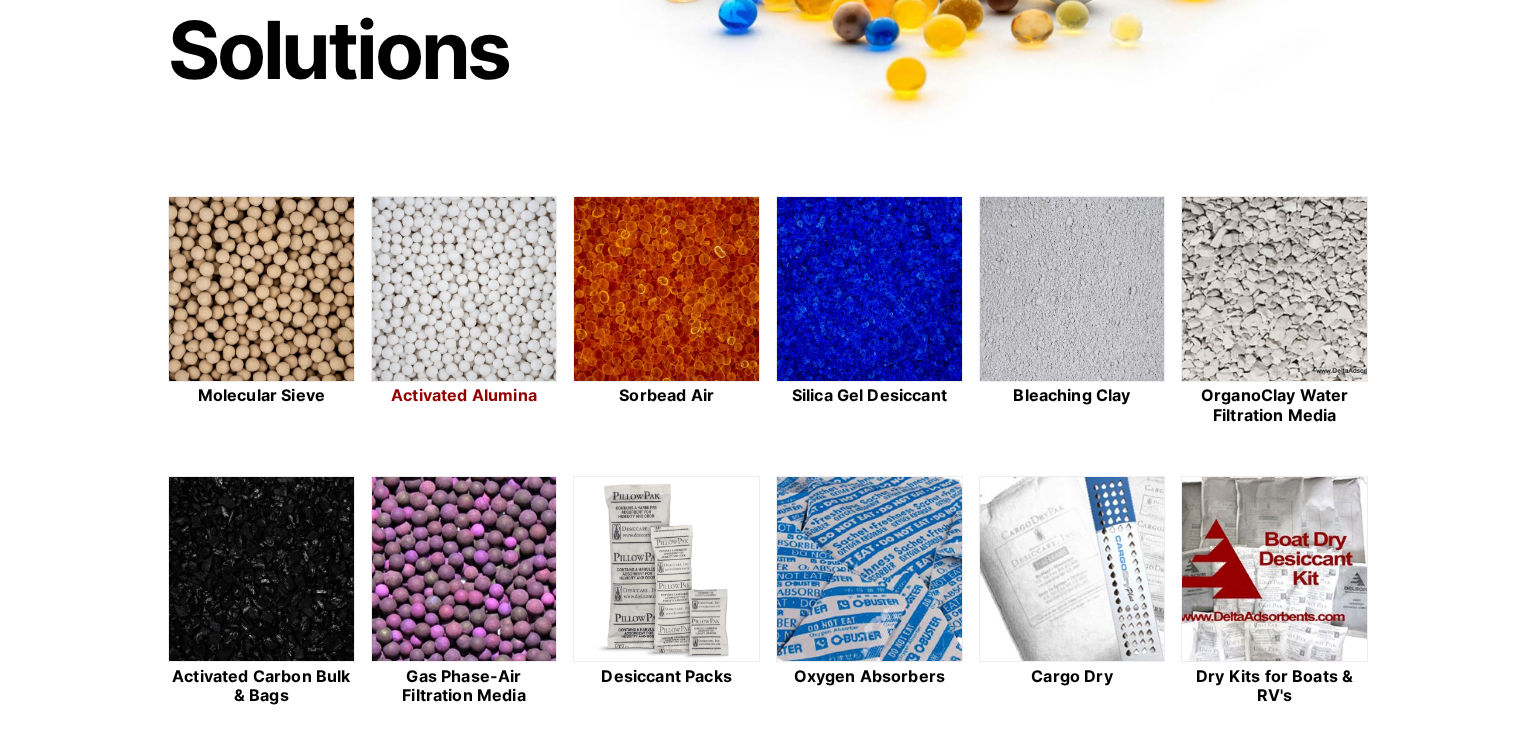 click at bounding box center [464, 290] 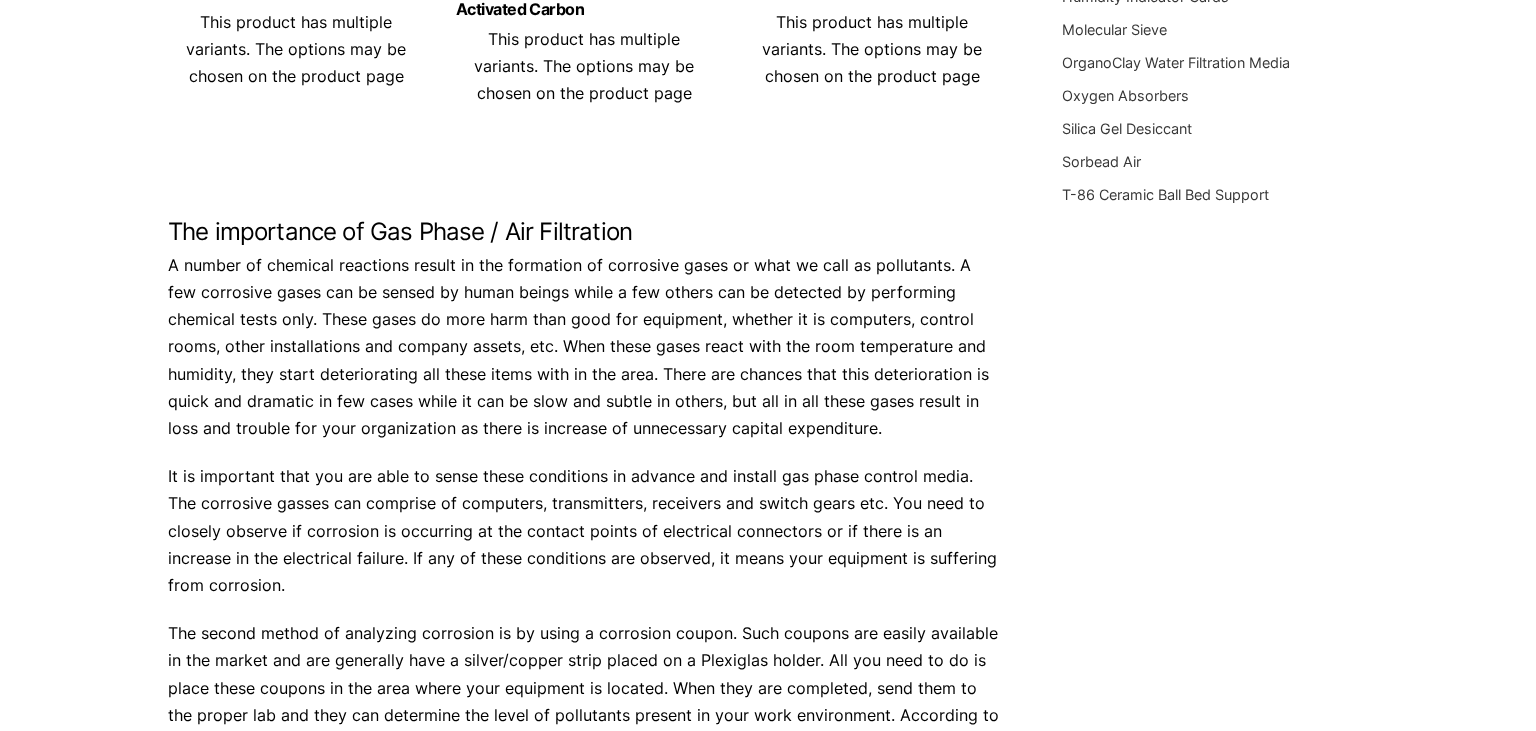 scroll, scrollTop: 0, scrollLeft: 0, axis: both 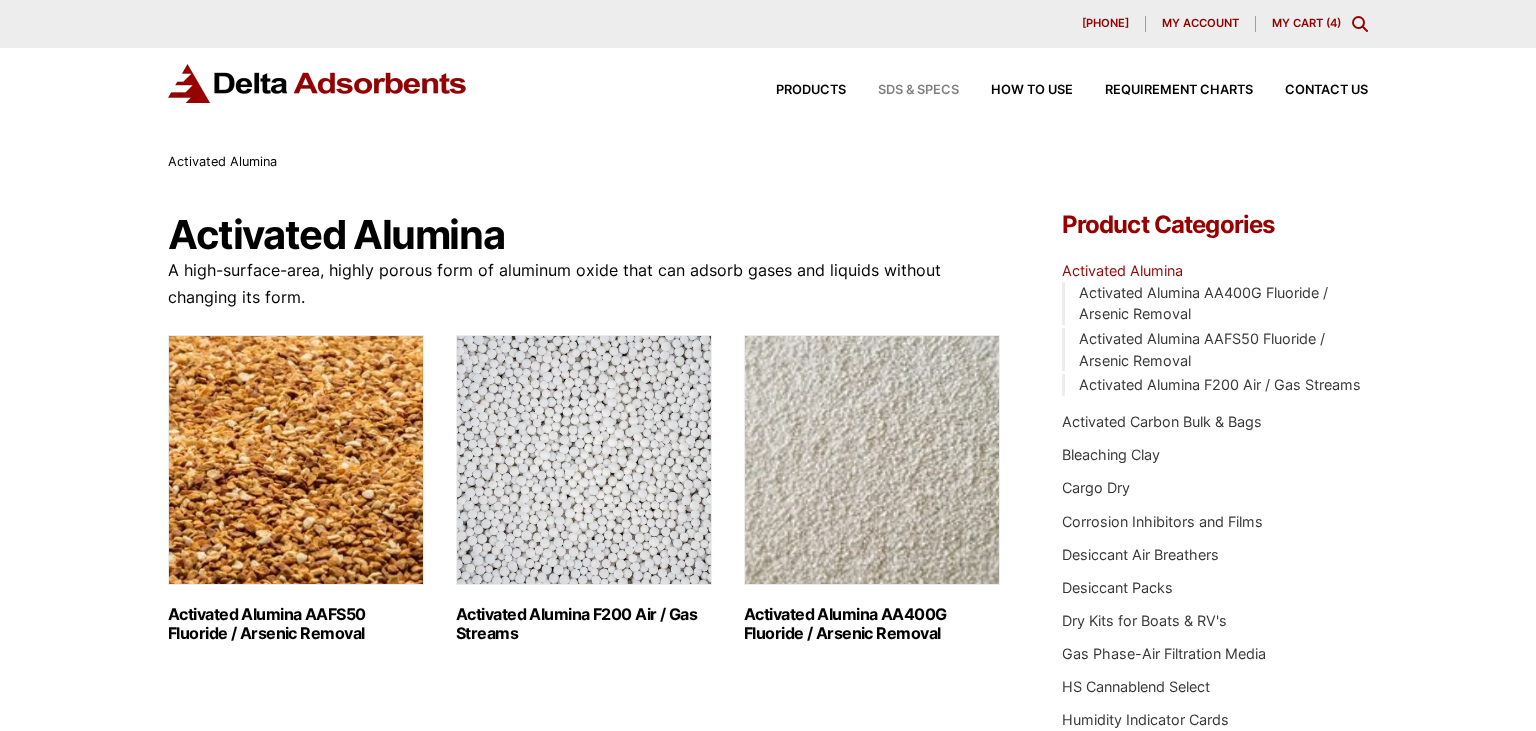 click on "SDS & SPECS" at bounding box center (918, 90) 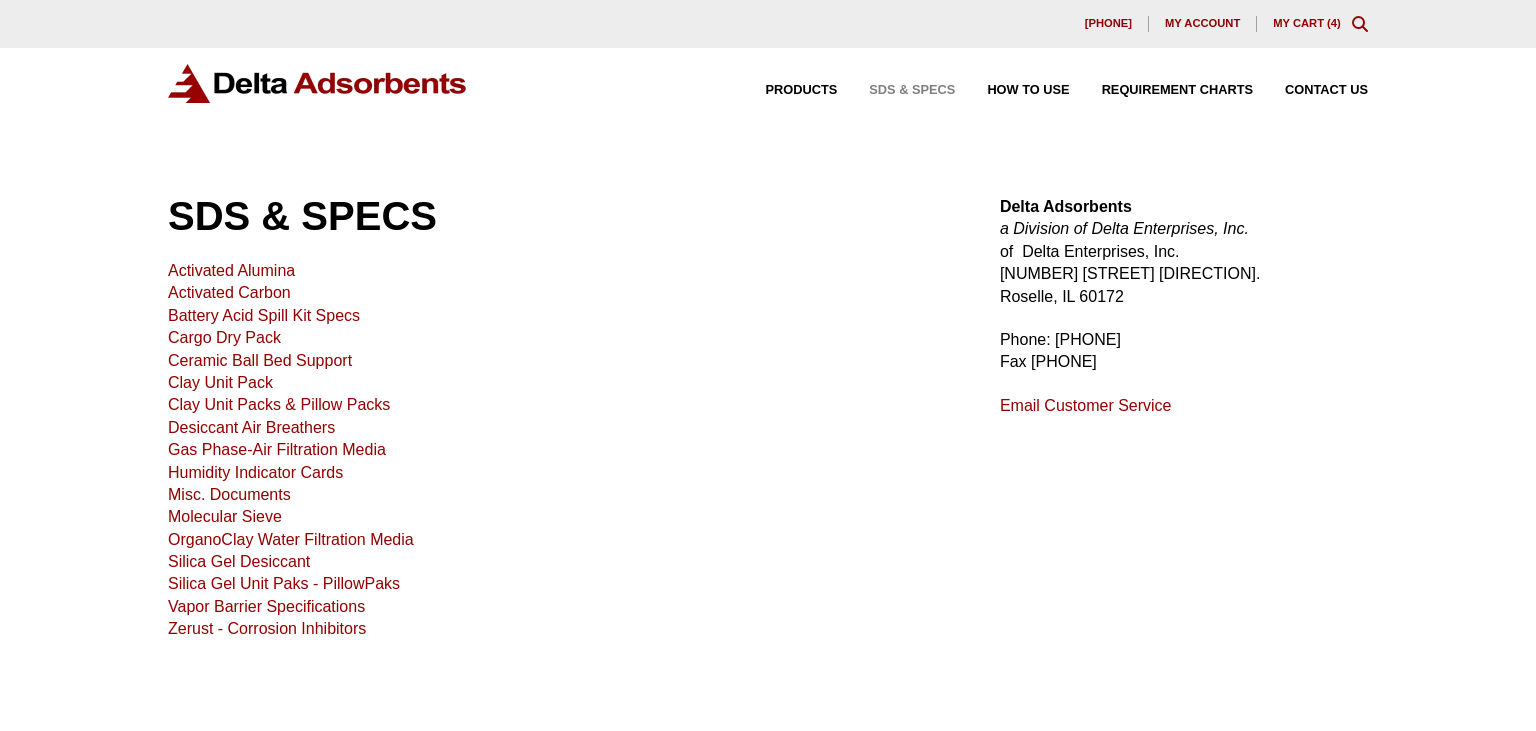scroll, scrollTop: 0, scrollLeft: 0, axis: both 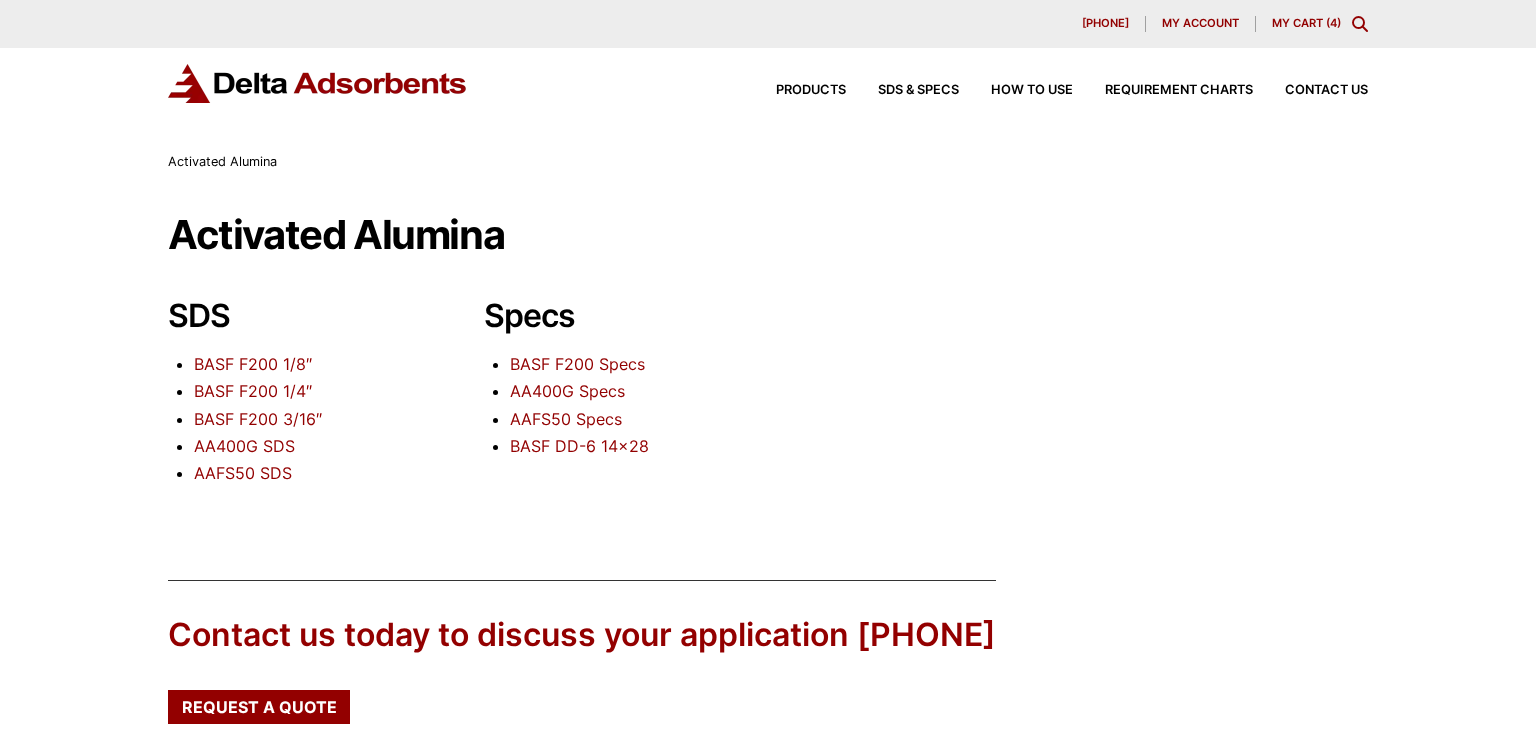click on "BASF F200 1/8″" at bounding box center (253, 364) 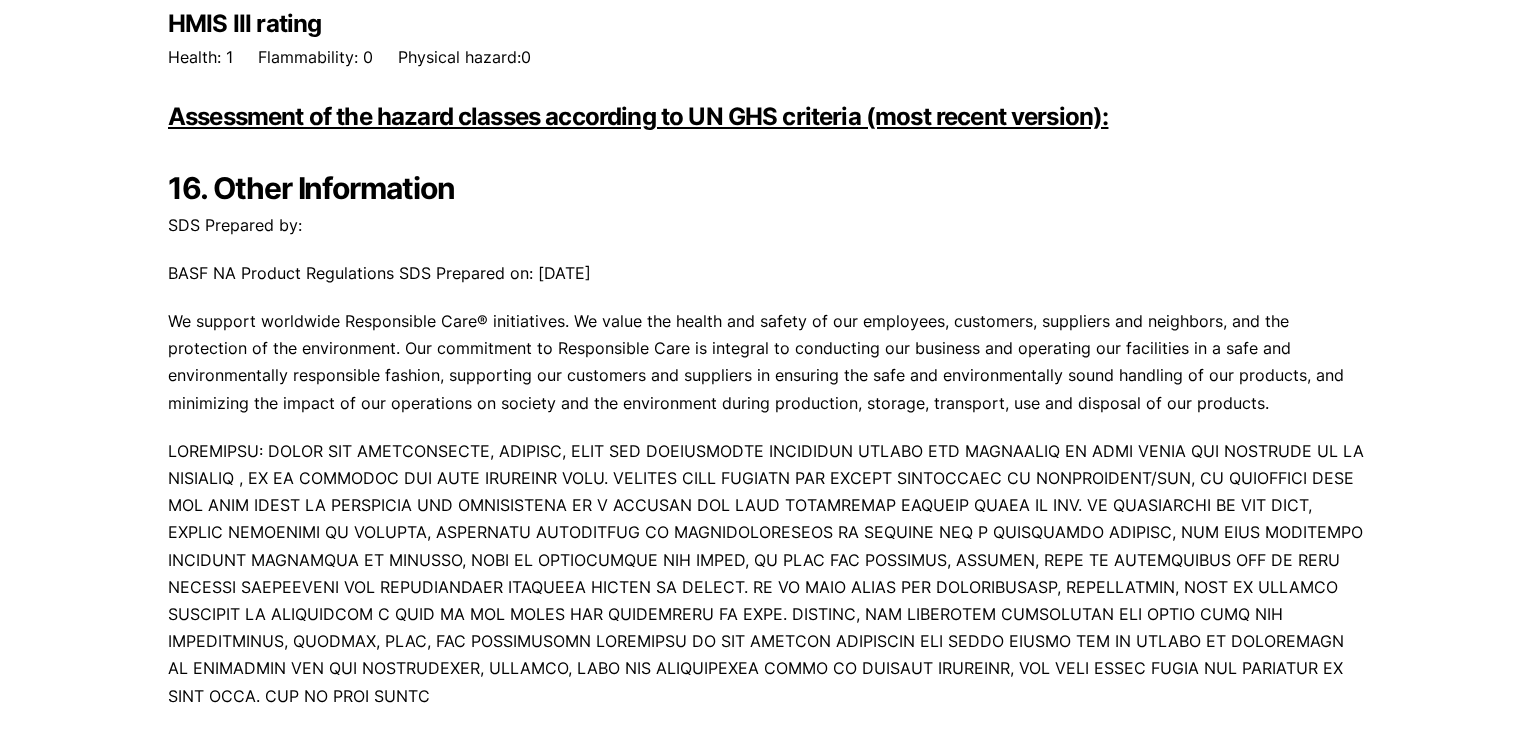 scroll, scrollTop: 10570, scrollLeft: 0, axis: vertical 